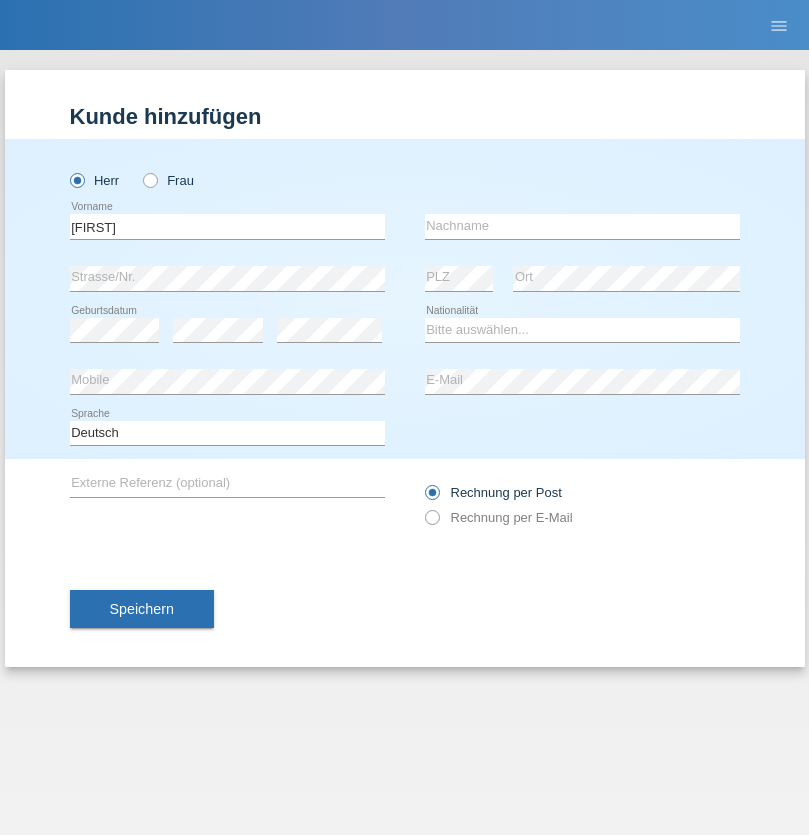 scroll, scrollTop: 0, scrollLeft: 0, axis: both 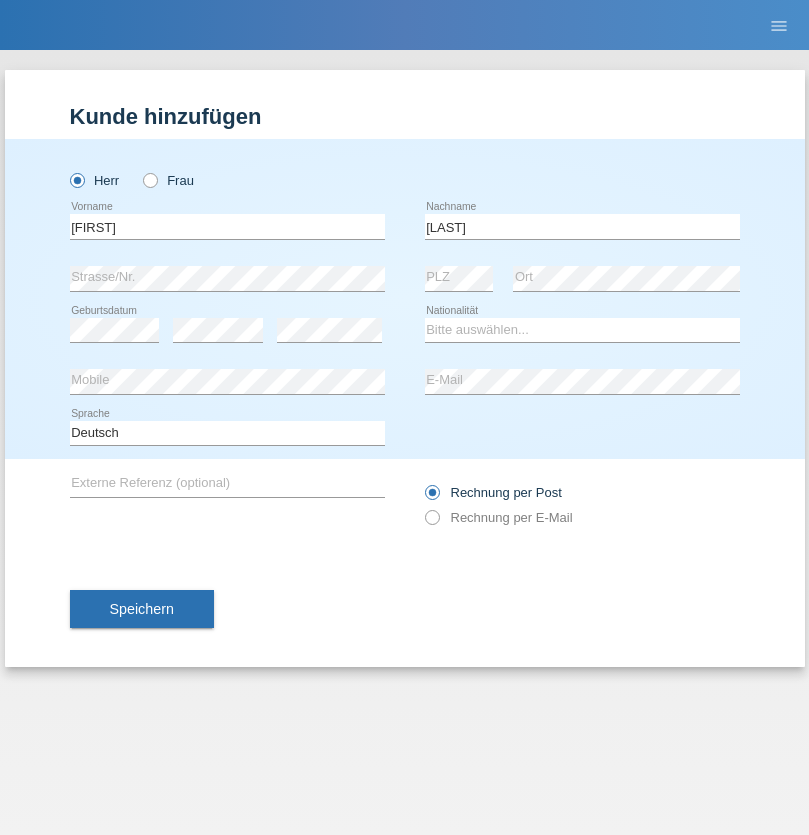 type on "Krivanjeva" 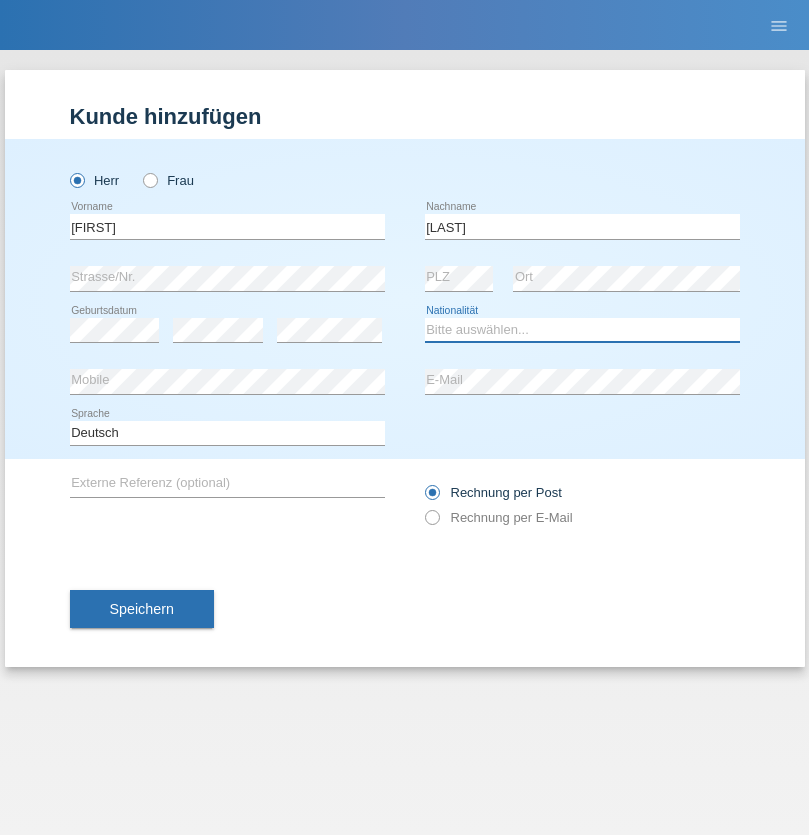 select on "NO" 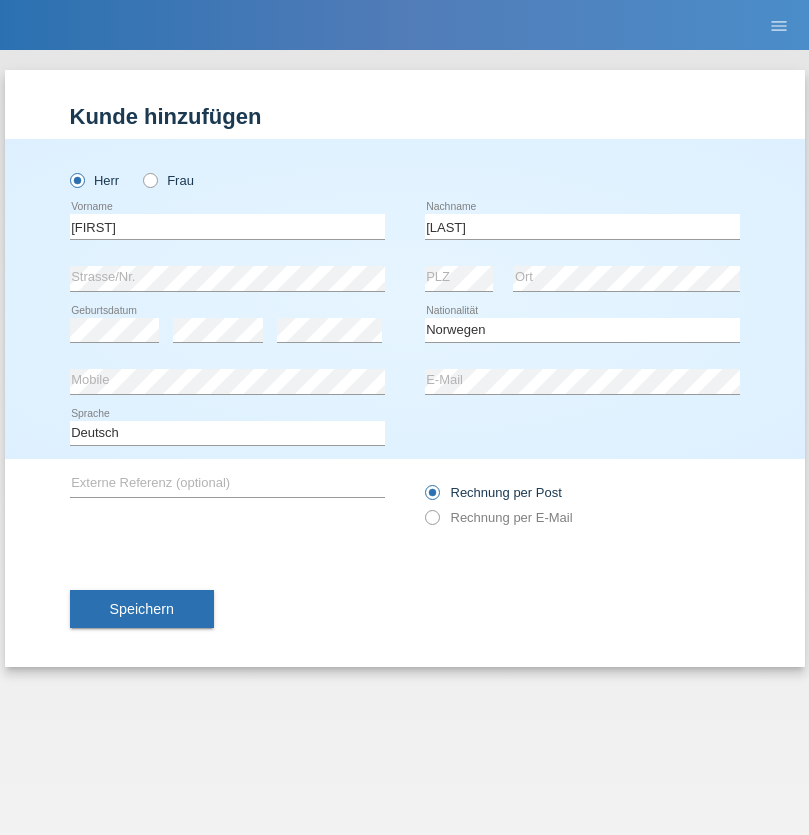 select on "C" 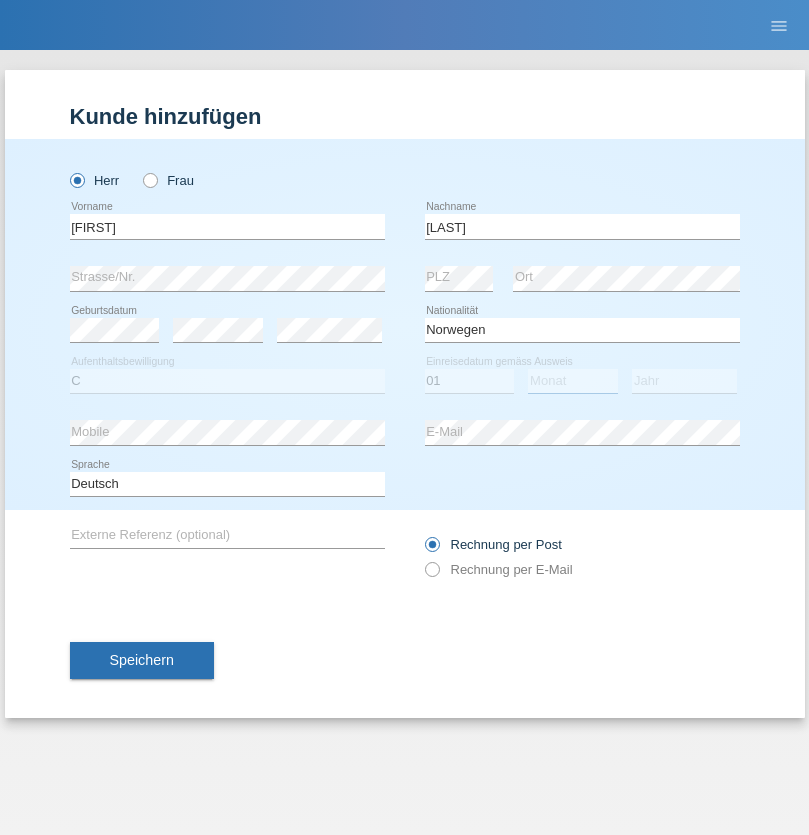 select on "01" 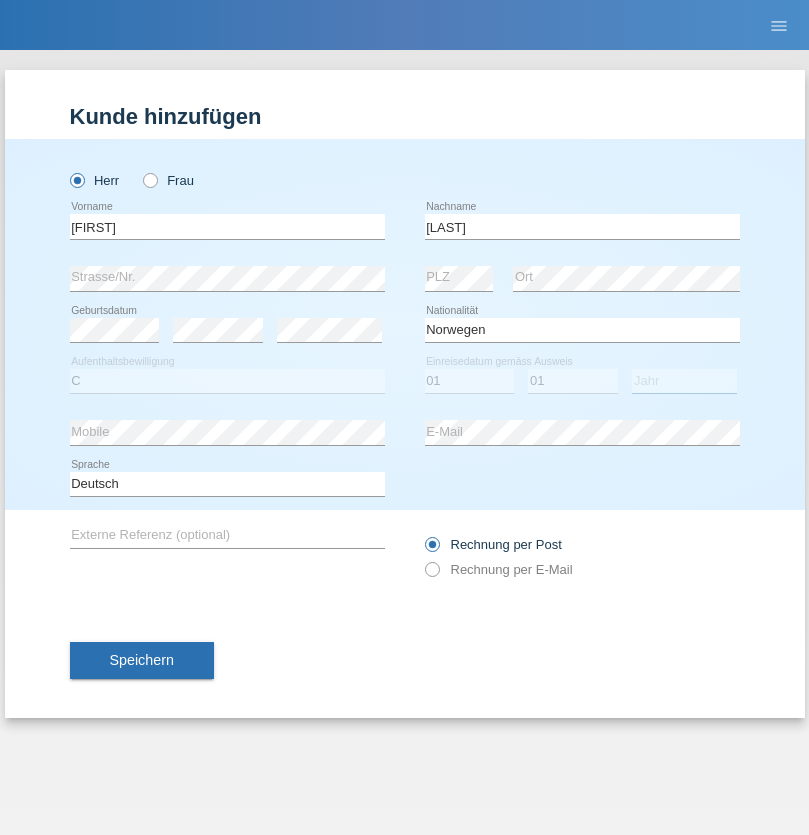 select on "2021" 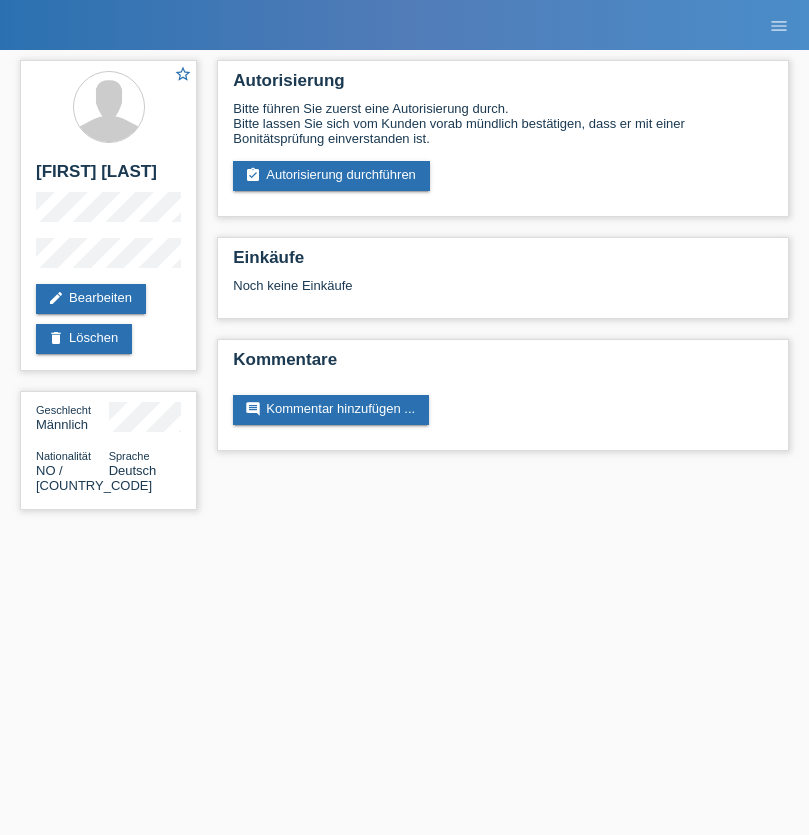 scroll, scrollTop: 0, scrollLeft: 0, axis: both 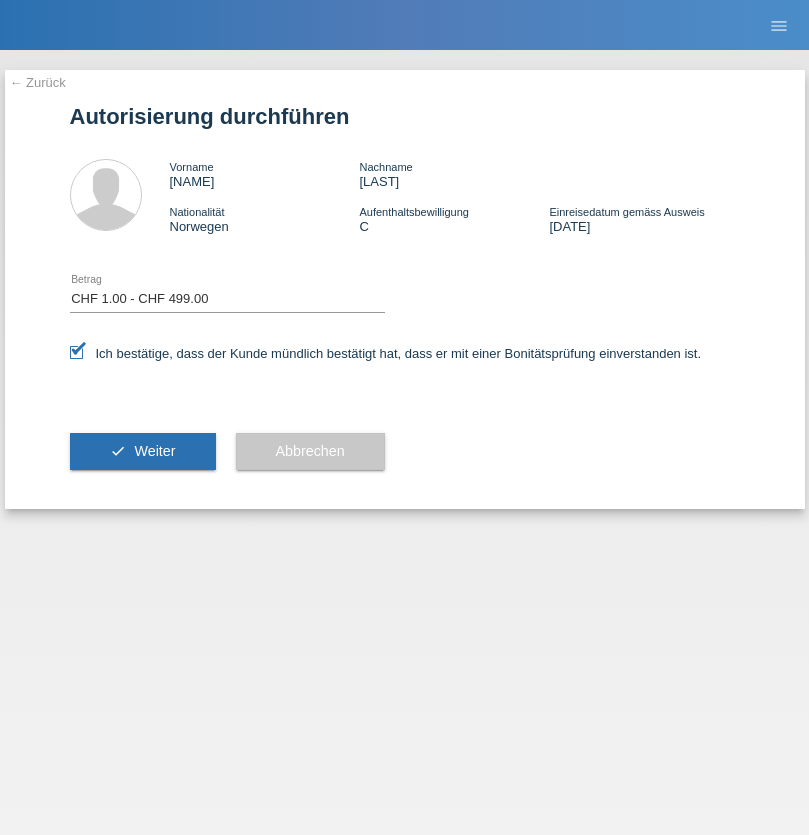 select on "1" 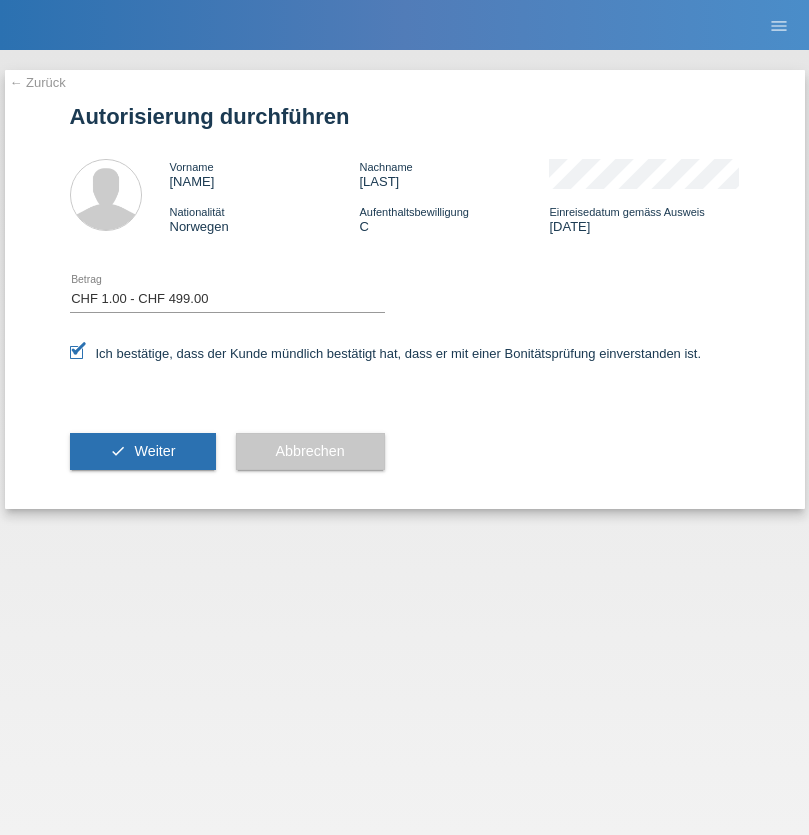 scroll, scrollTop: 0, scrollLeft: 0, axis: both 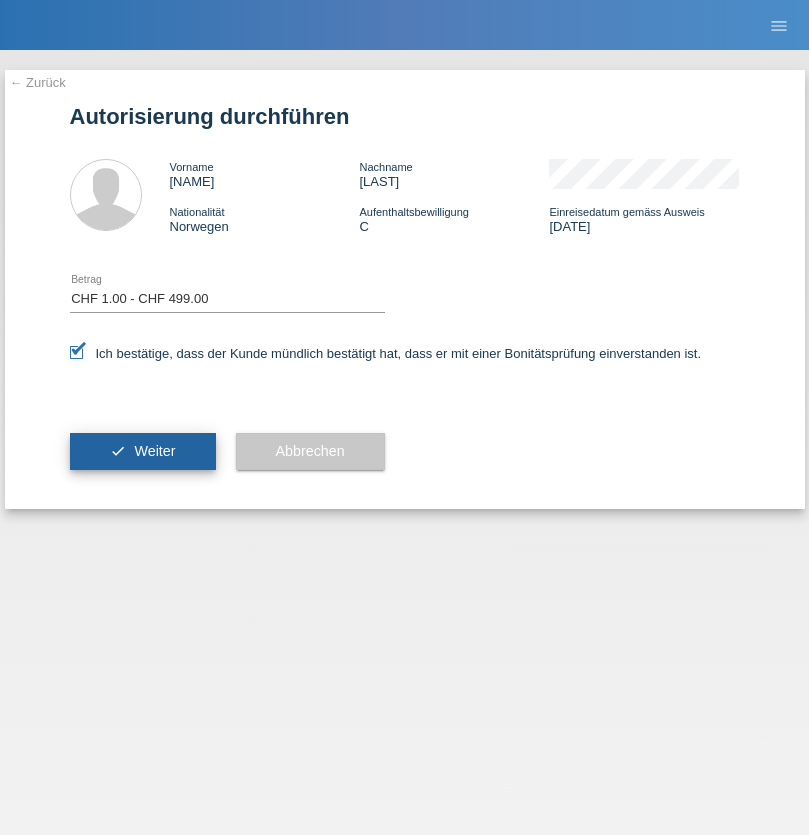 click on "Weiter" at bounding box center (154, 451) 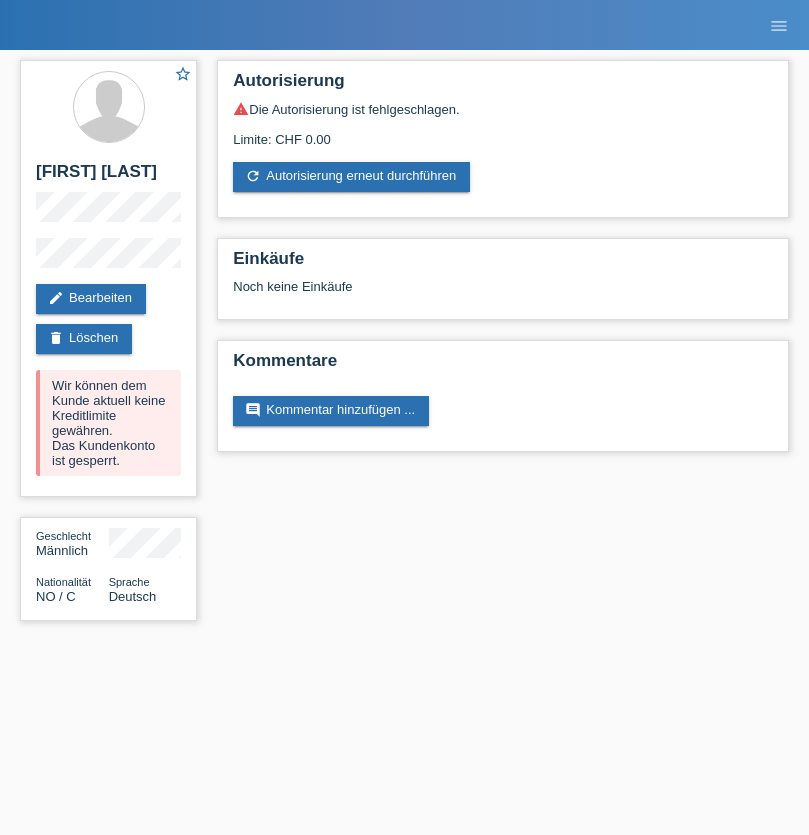 scroll, scrollTop: 0, scrollLeft: 0, axis: both 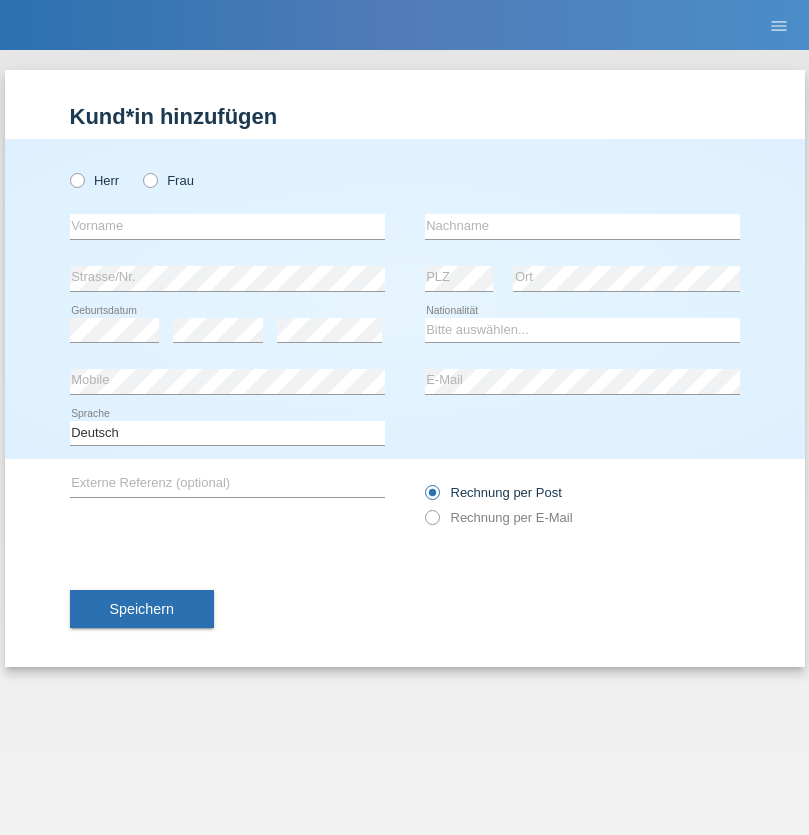 radio on "true" 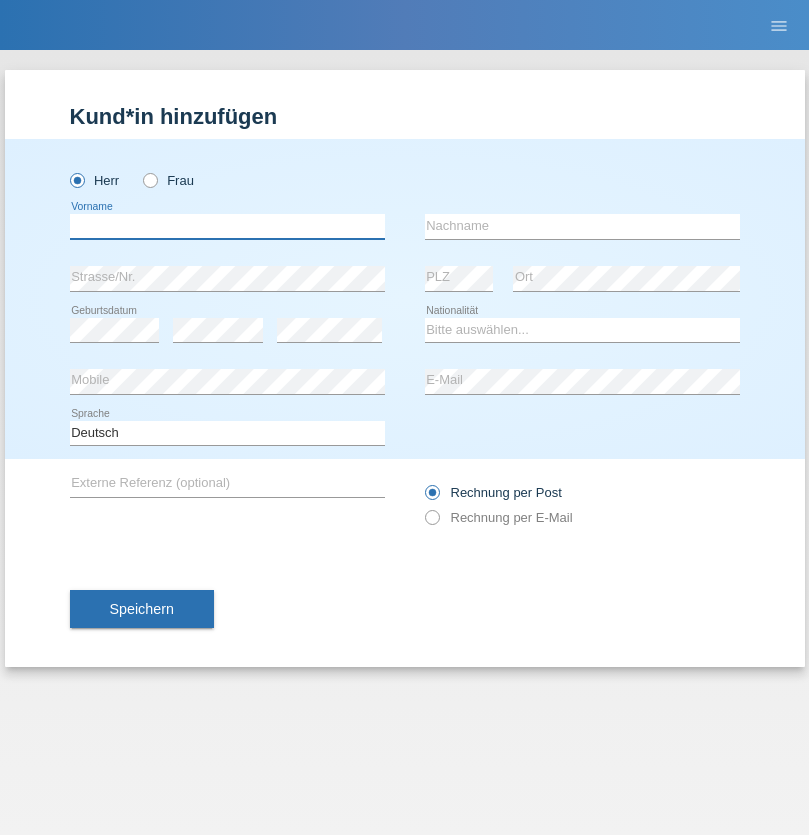 click at bounding box center (227, 226) 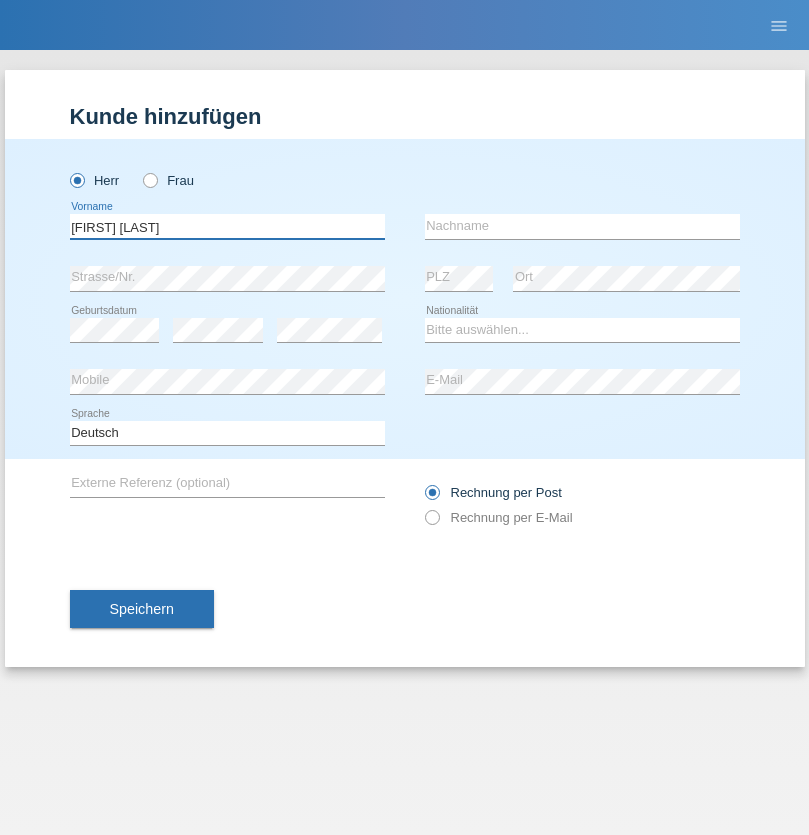 type on "Ben belgacem" 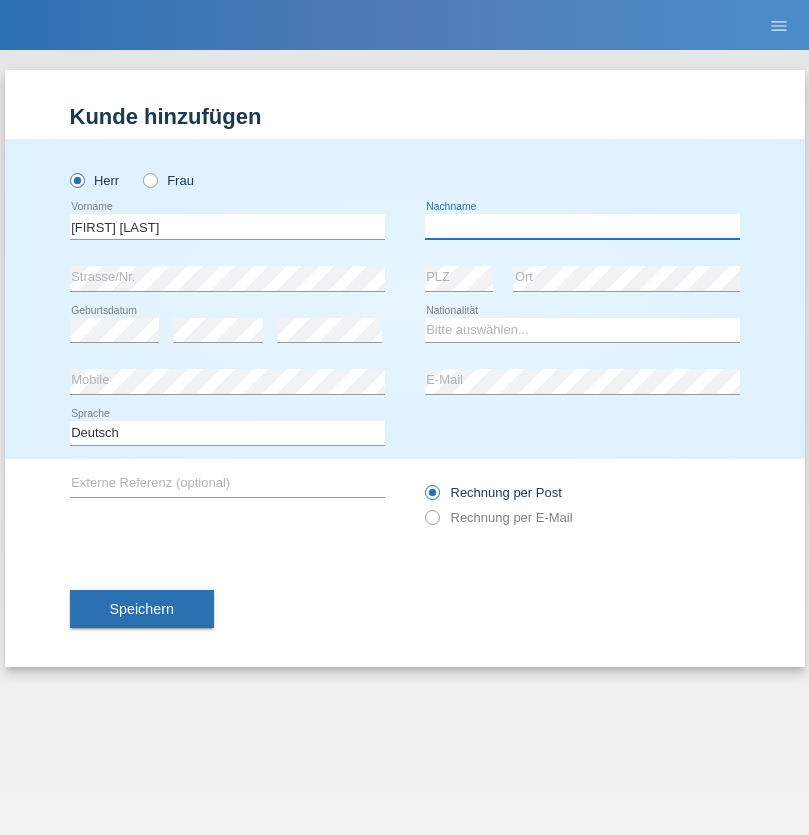 click at bounding box center (582, 226) 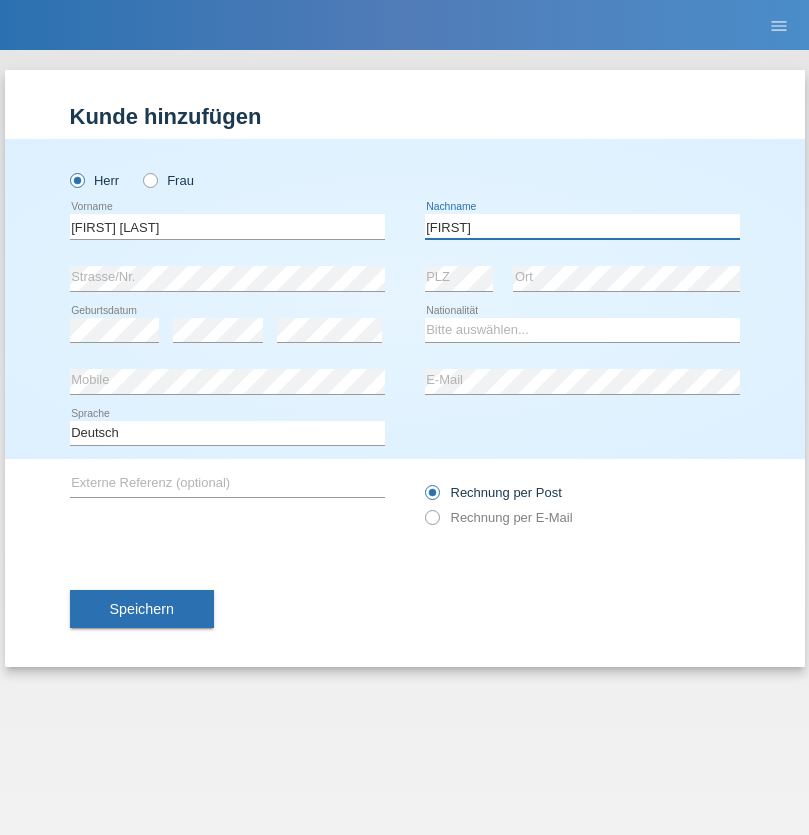 type on "[FIRST]" 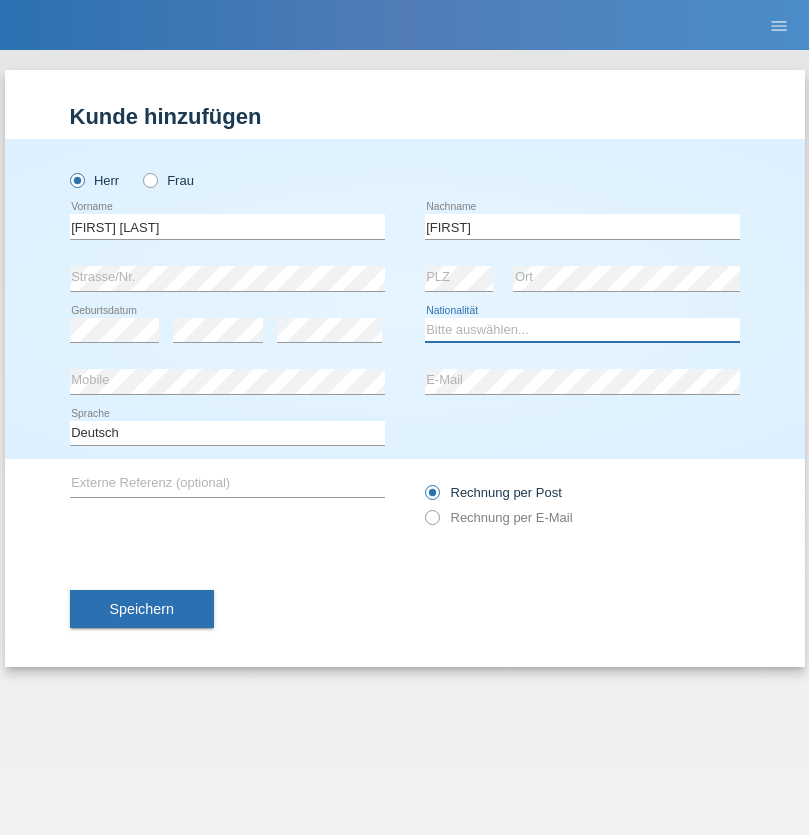 select on "TN" 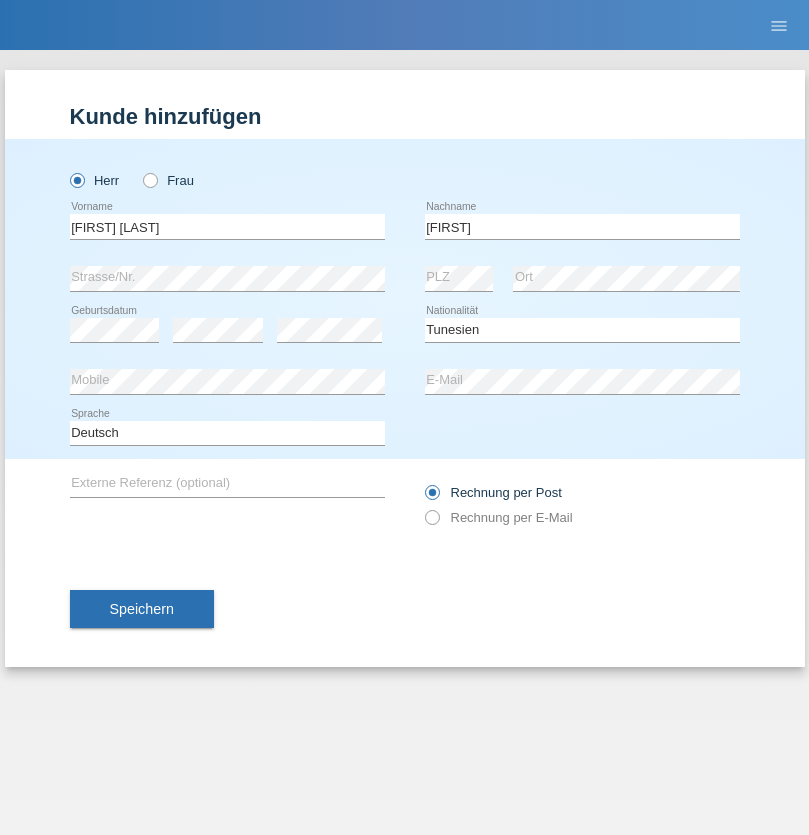 select on "C" 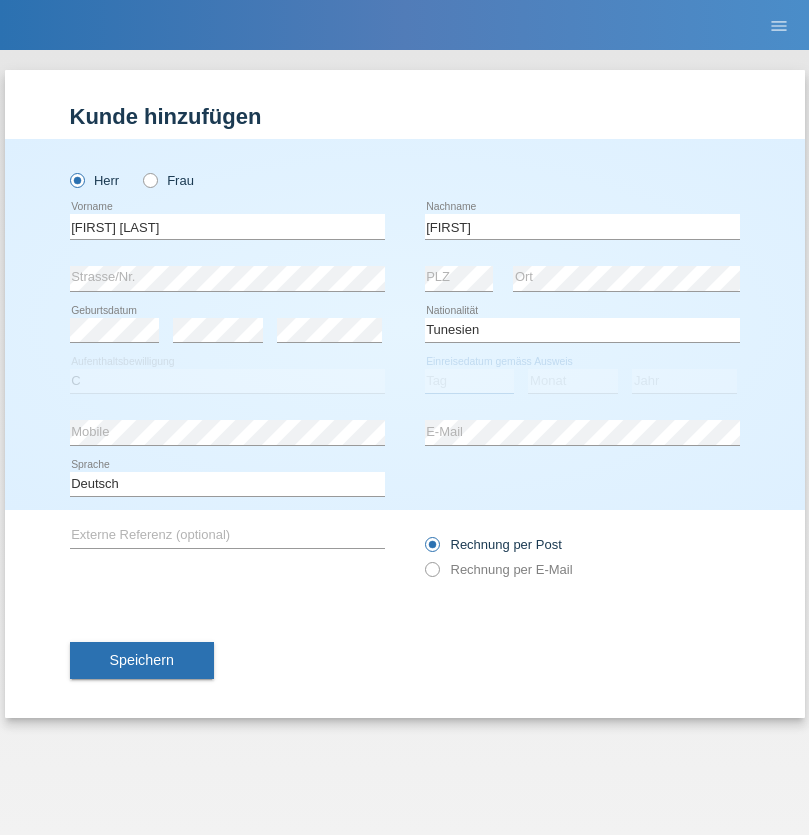 select on "10" 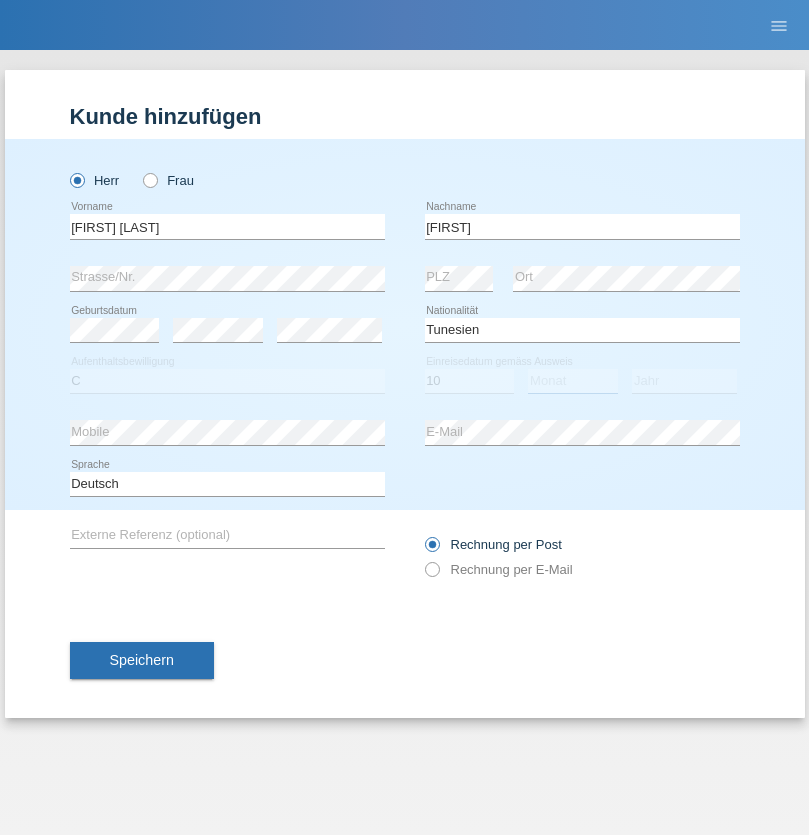 select on "05" 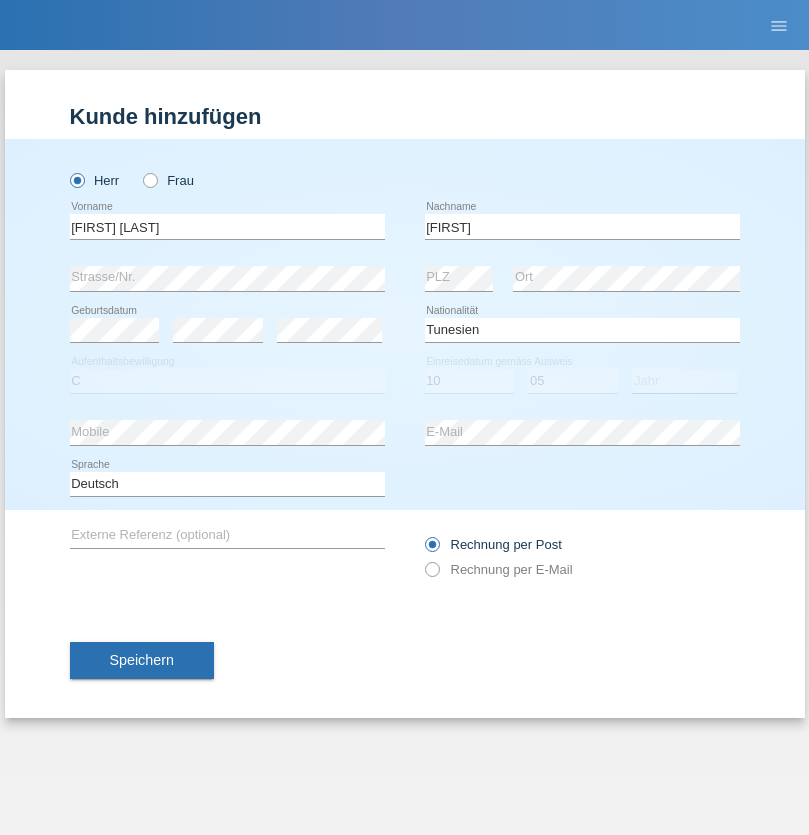 select on "1986" 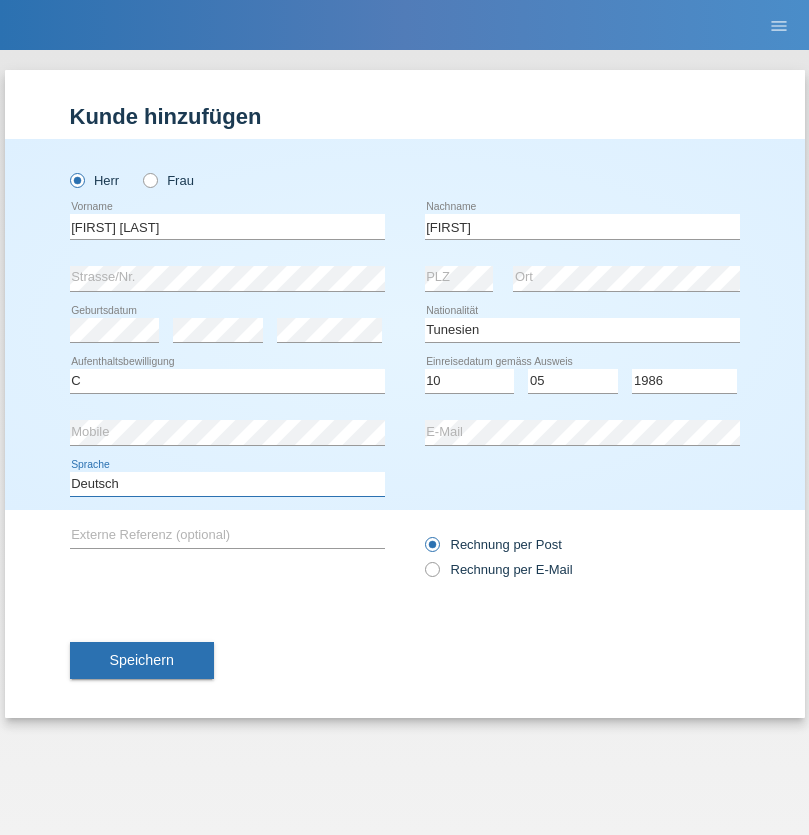 select on "en" 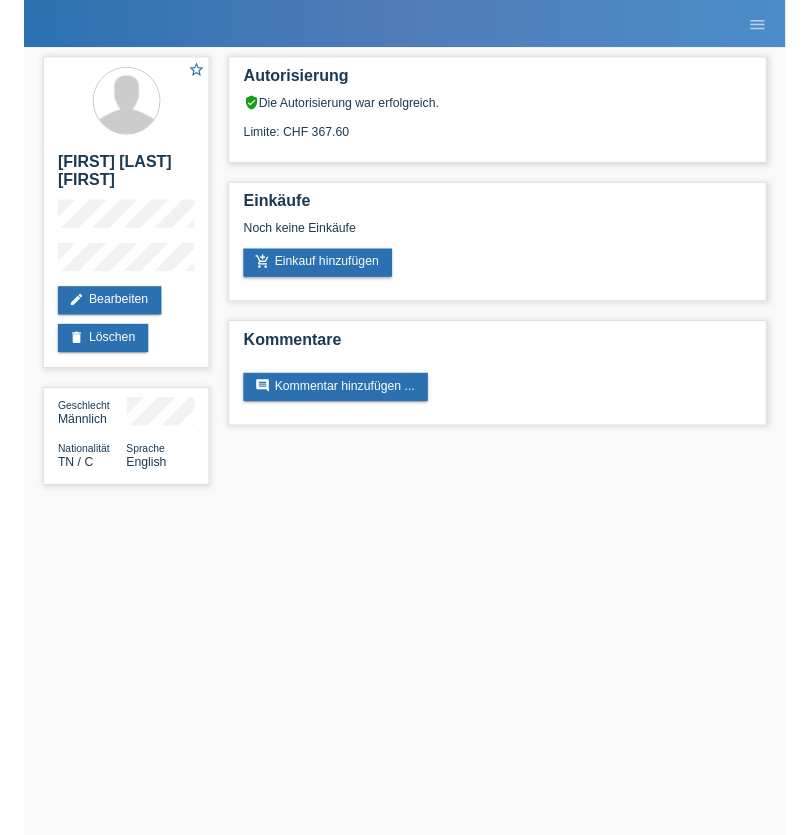 scroll, scrollTop: 0, scrollLeft: 0, axis: both 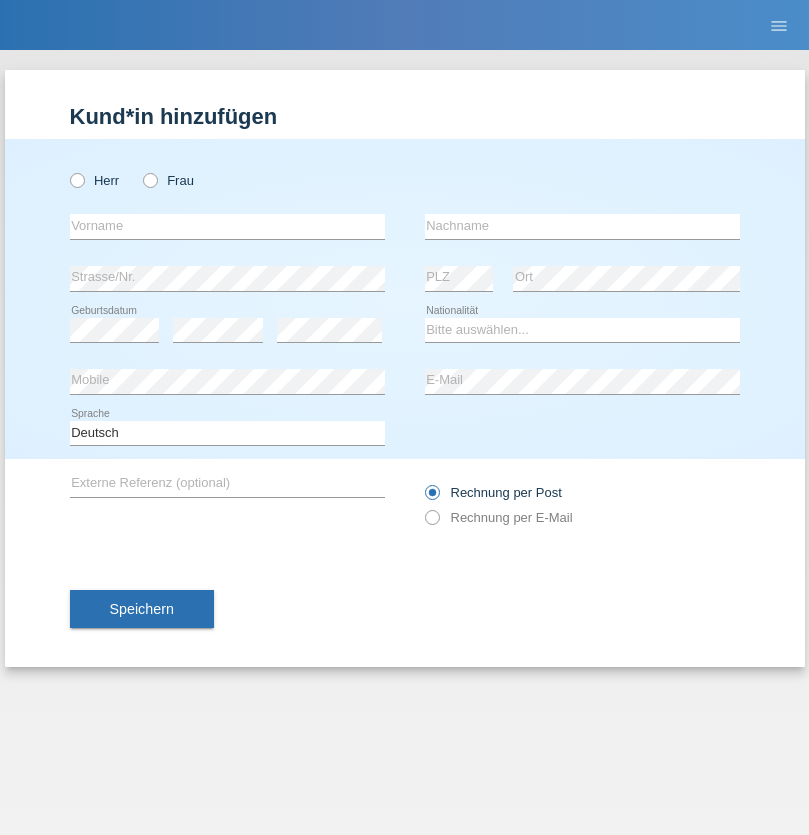 radio on "true" 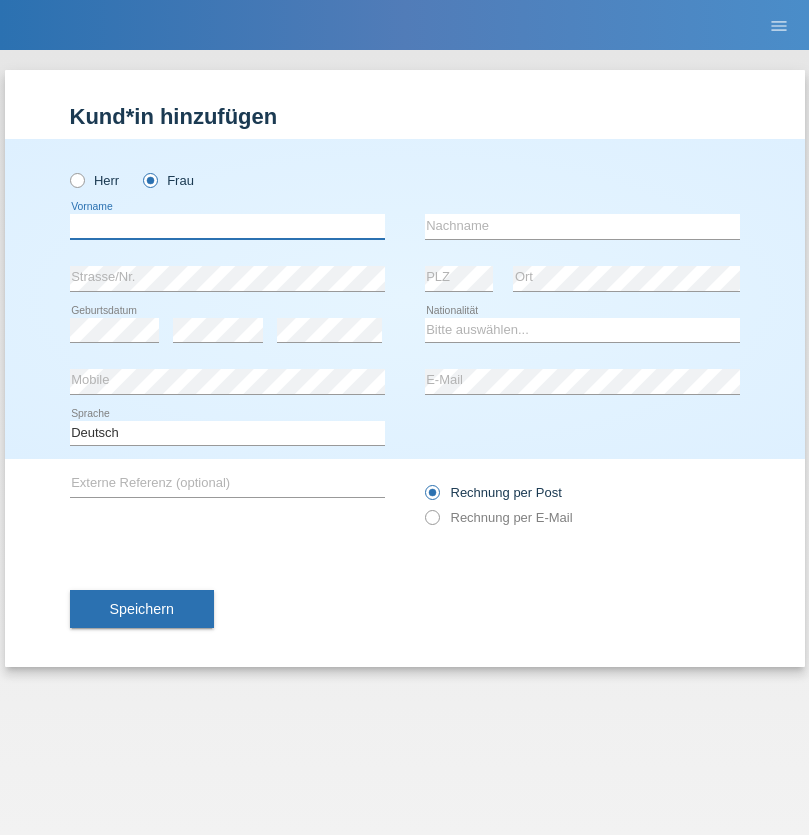 click at bounding box center [227, 226] 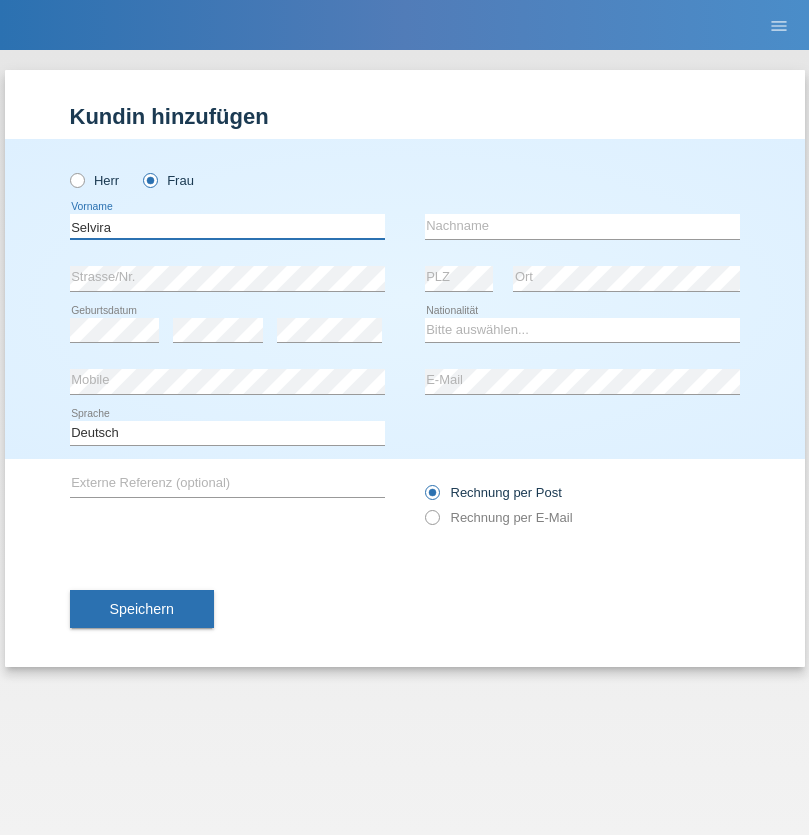 type on "Selvira" 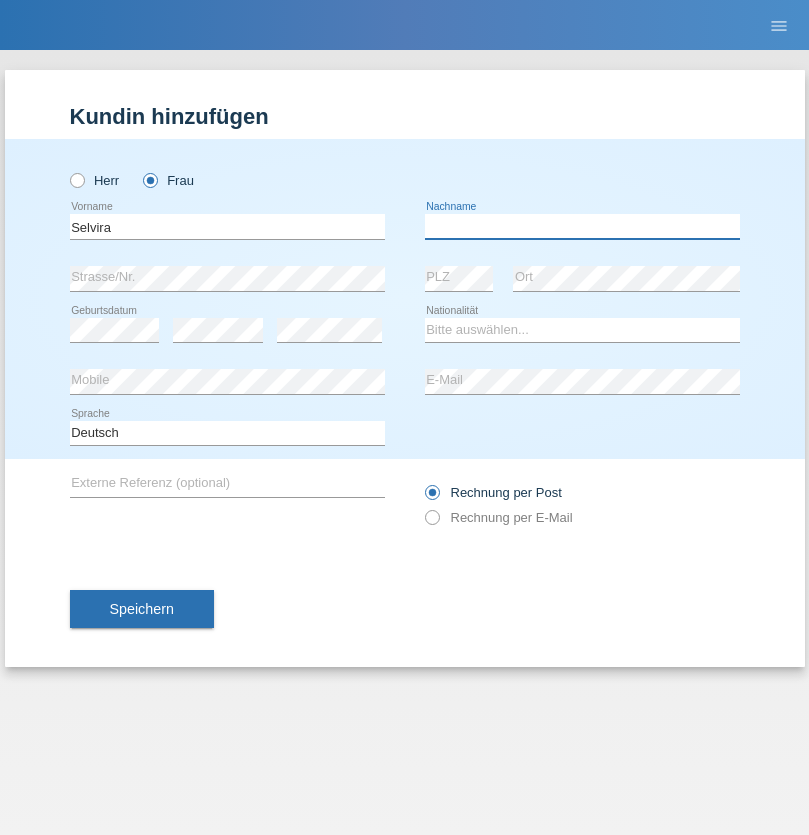 click at bounding box center [582, 226] 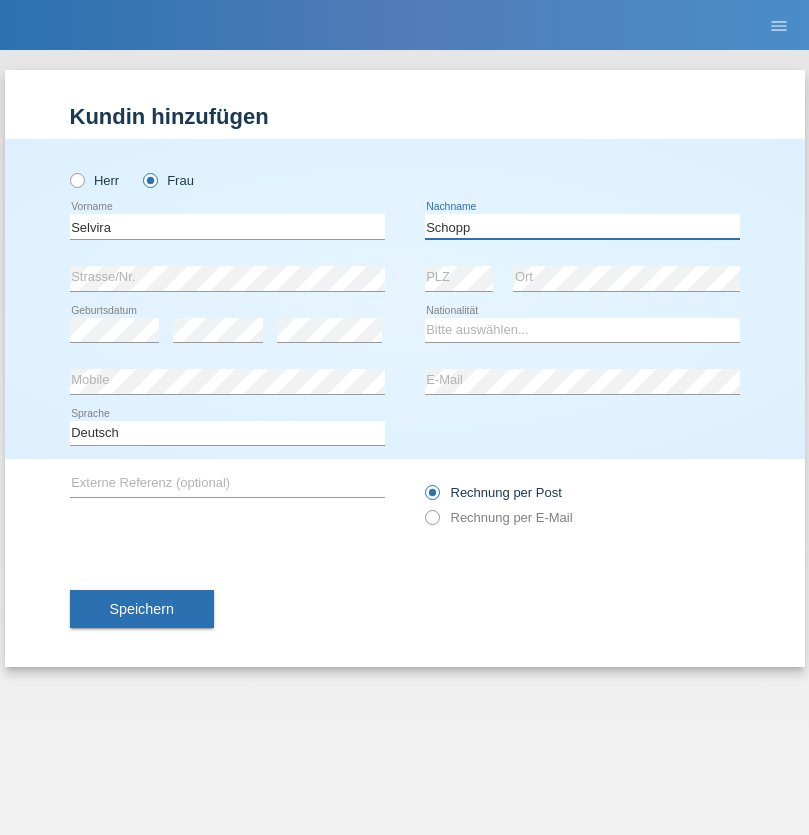 type on "Schopp" 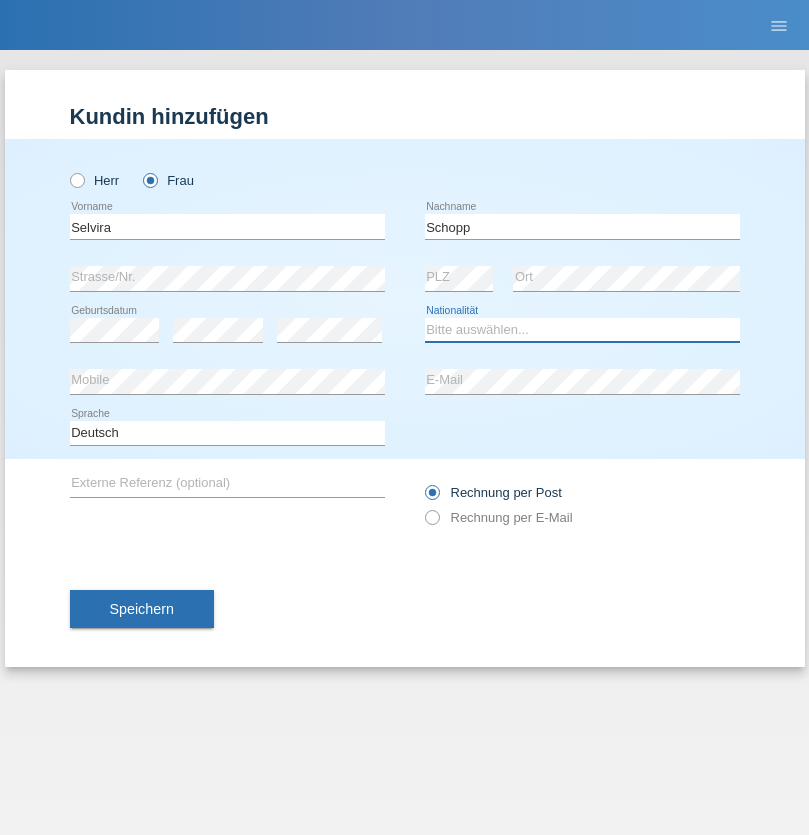 select on "CH" 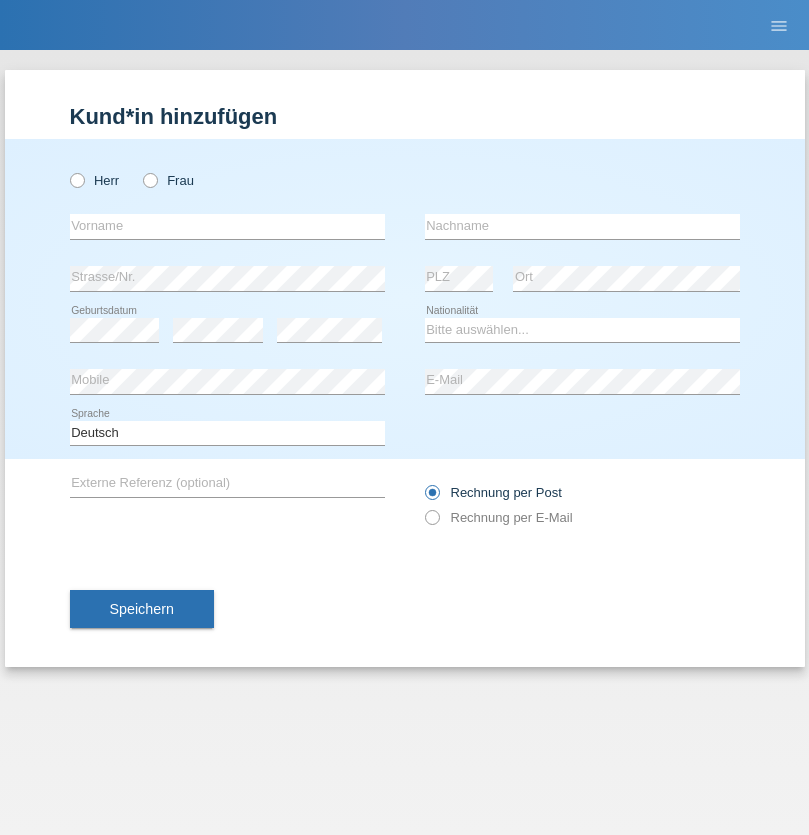 scroll, scrollTop: 0, scrollLeft: 0, axis: both 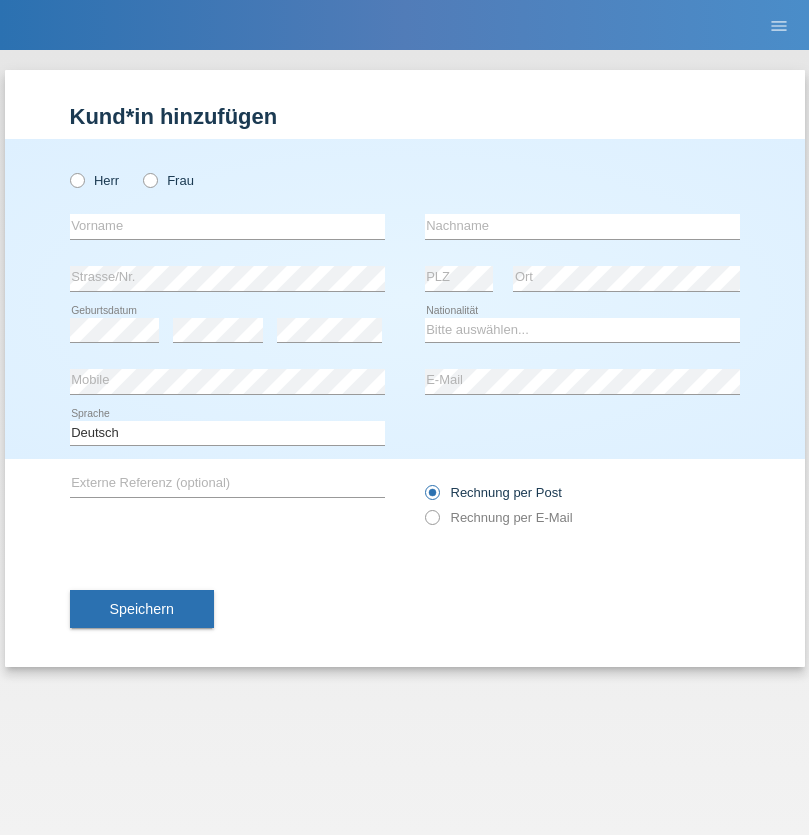radio on "true" 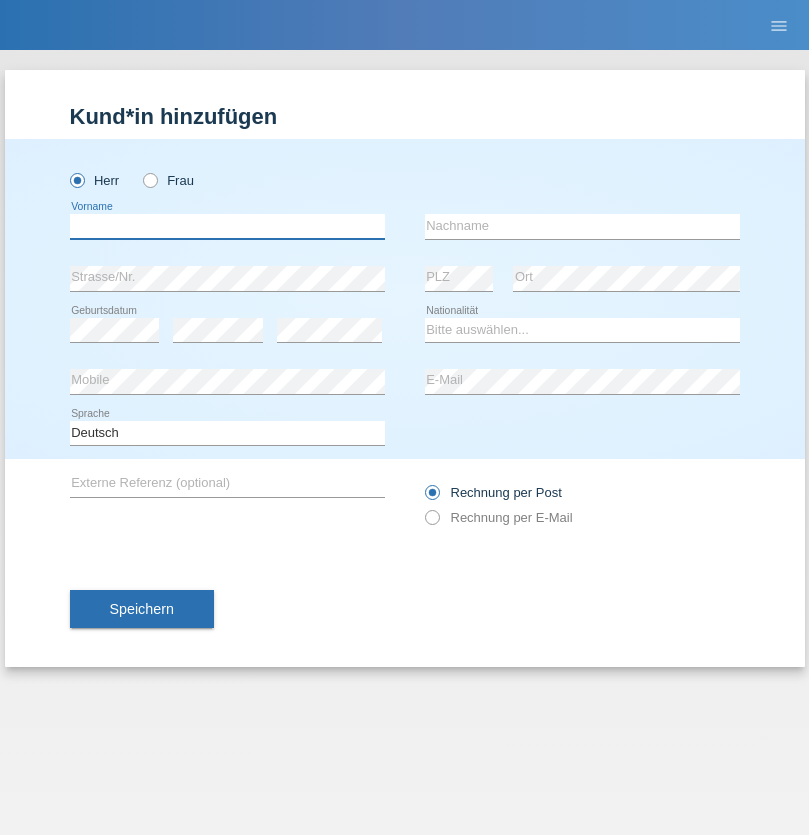 click at bounding box center [227, 226] 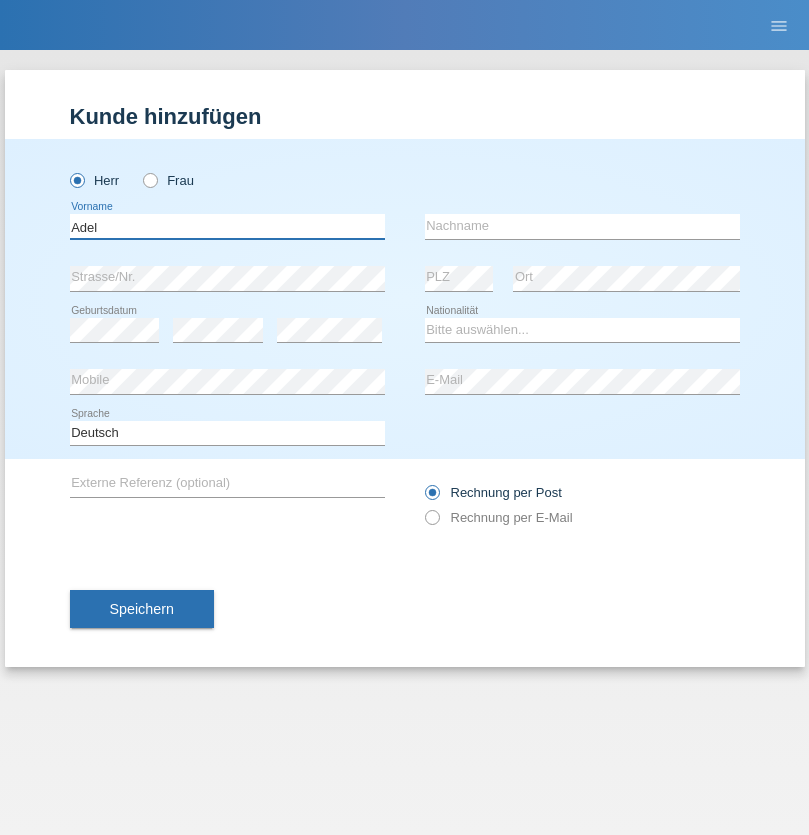type on "Adel" 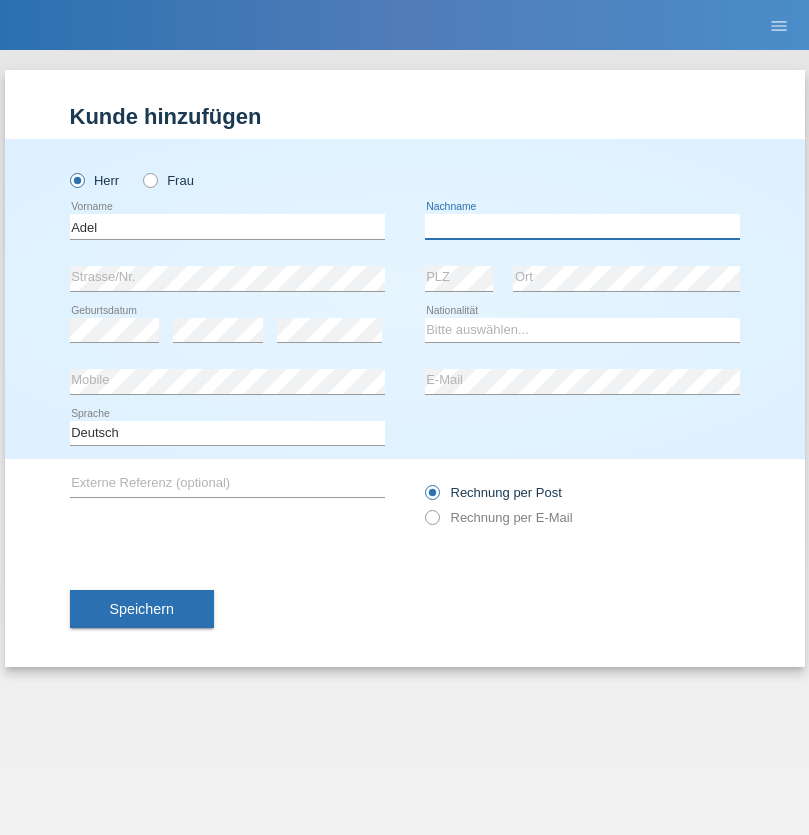 click at bounding box center (582, 226) 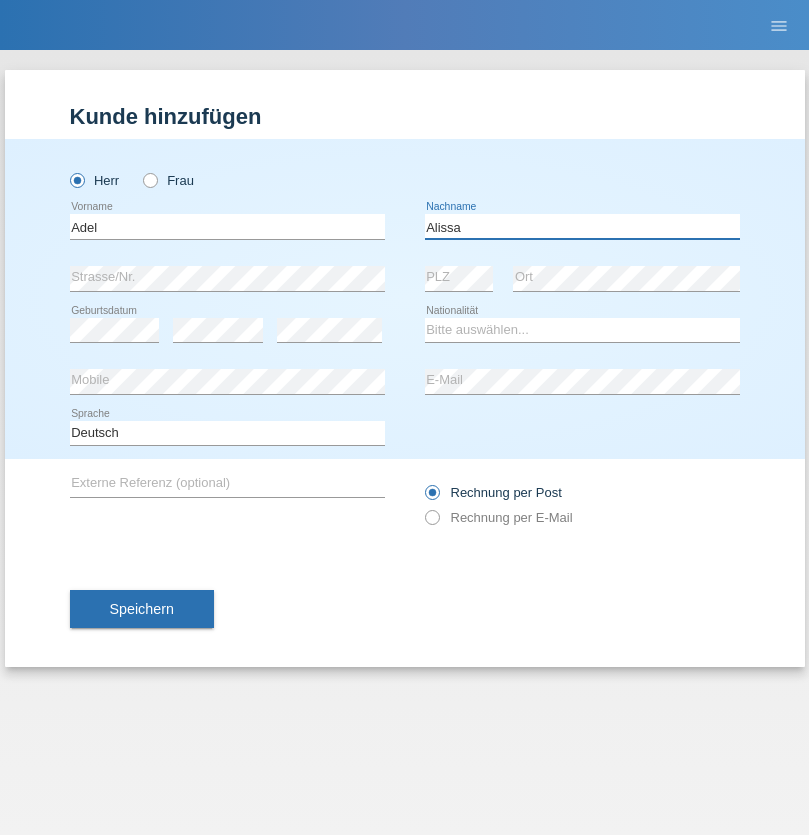 type on "Alissa" 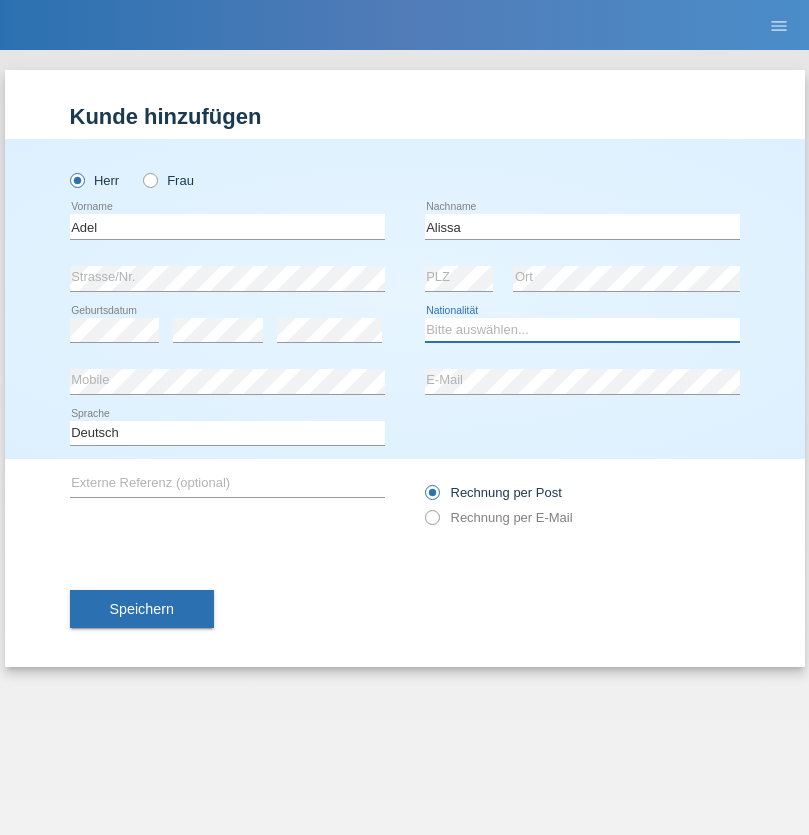 select on "SY" 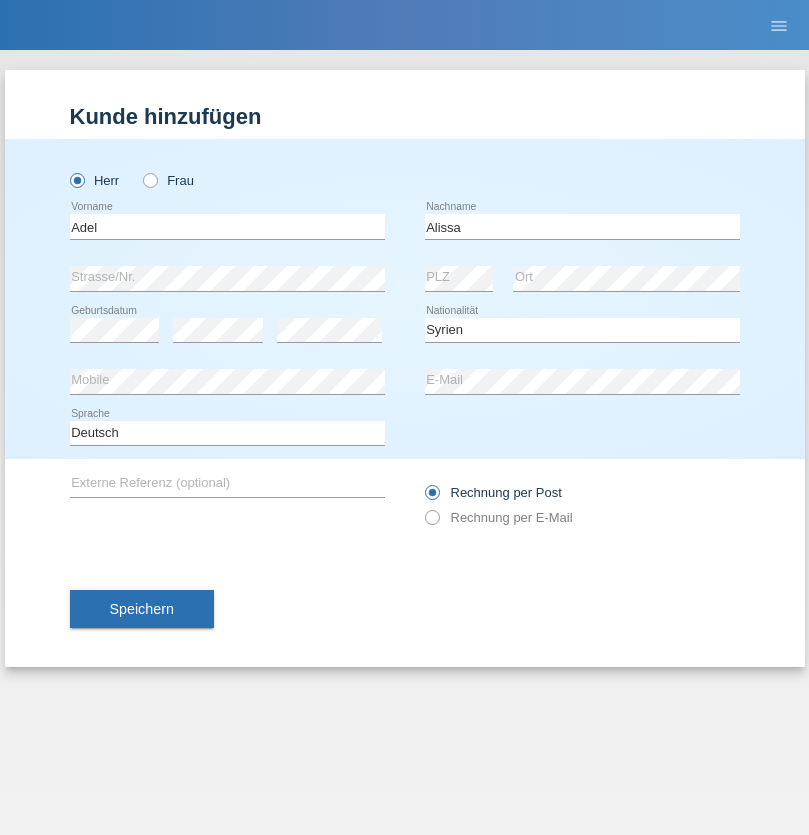 select on "C" 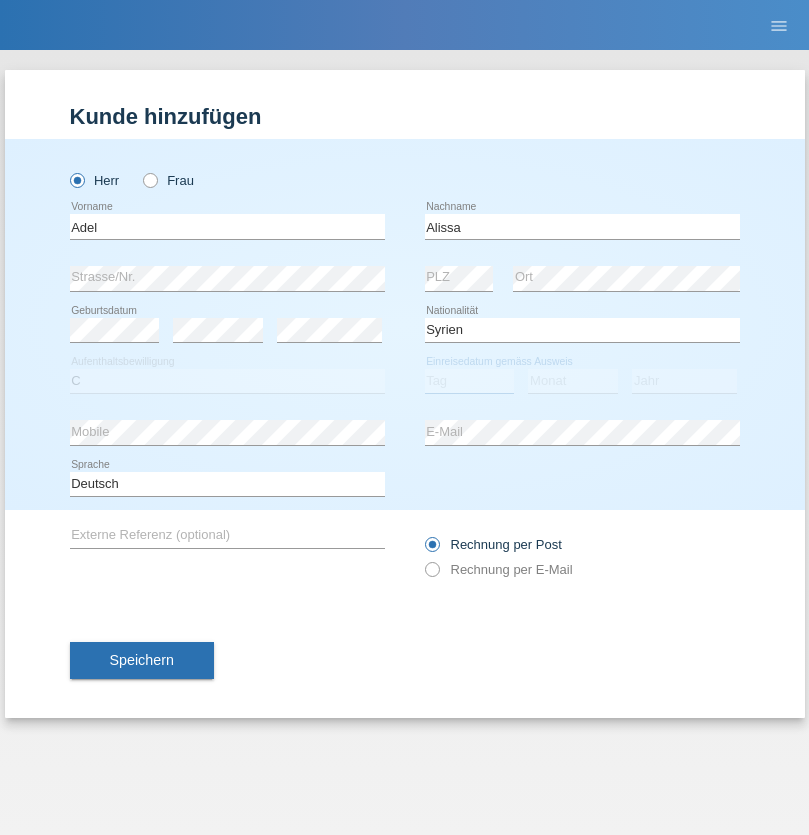 select on "20" 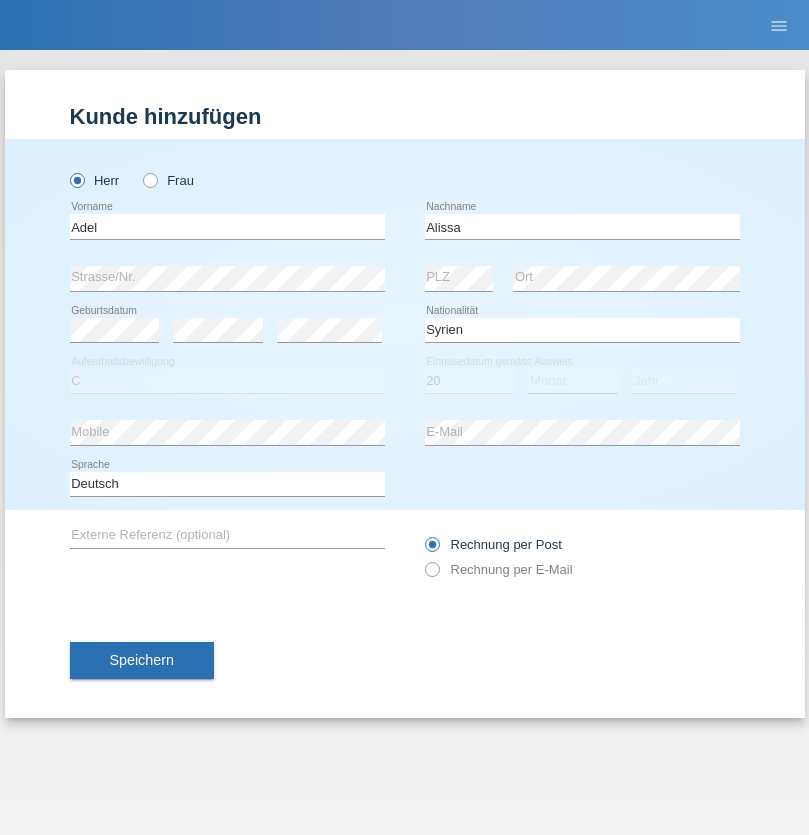 select on "09" 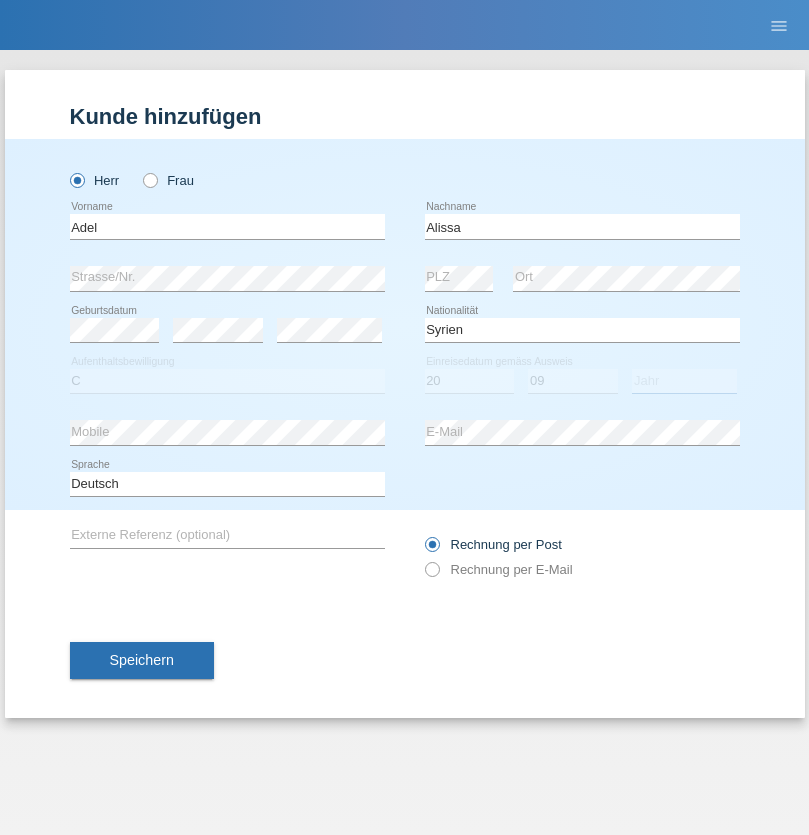 select on "2018" 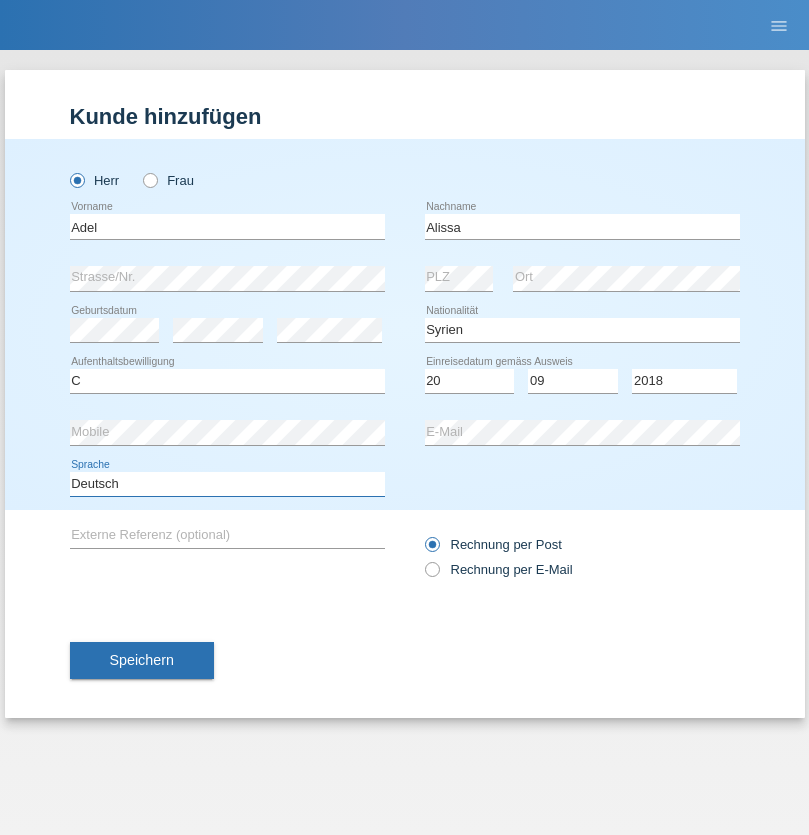 select on "en" 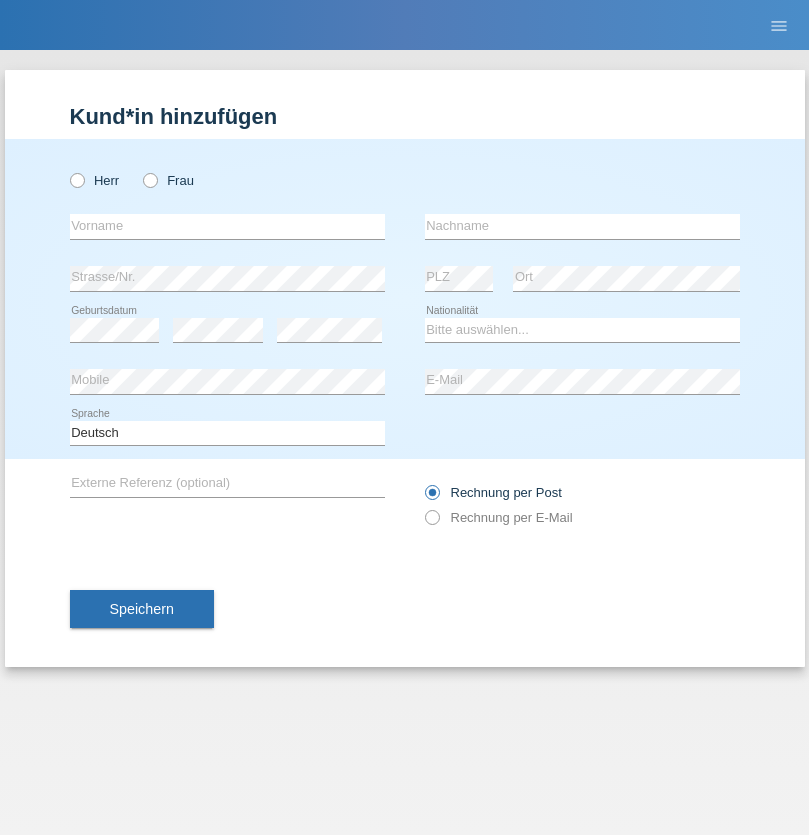 scroll, scrollTop: 0, scrollLeft: 0, axis: both 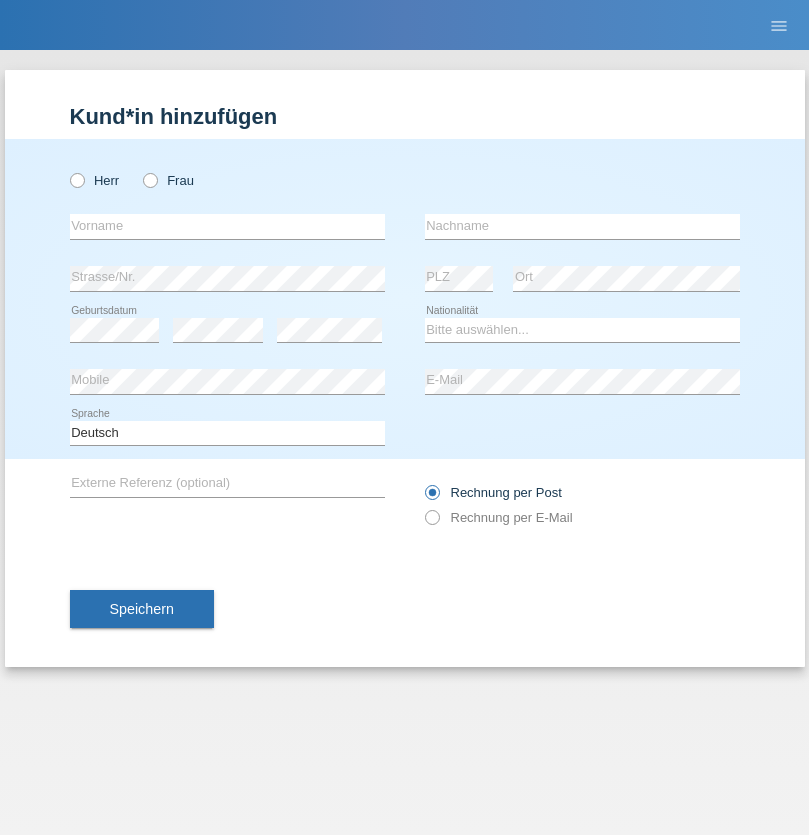 radio on "true" 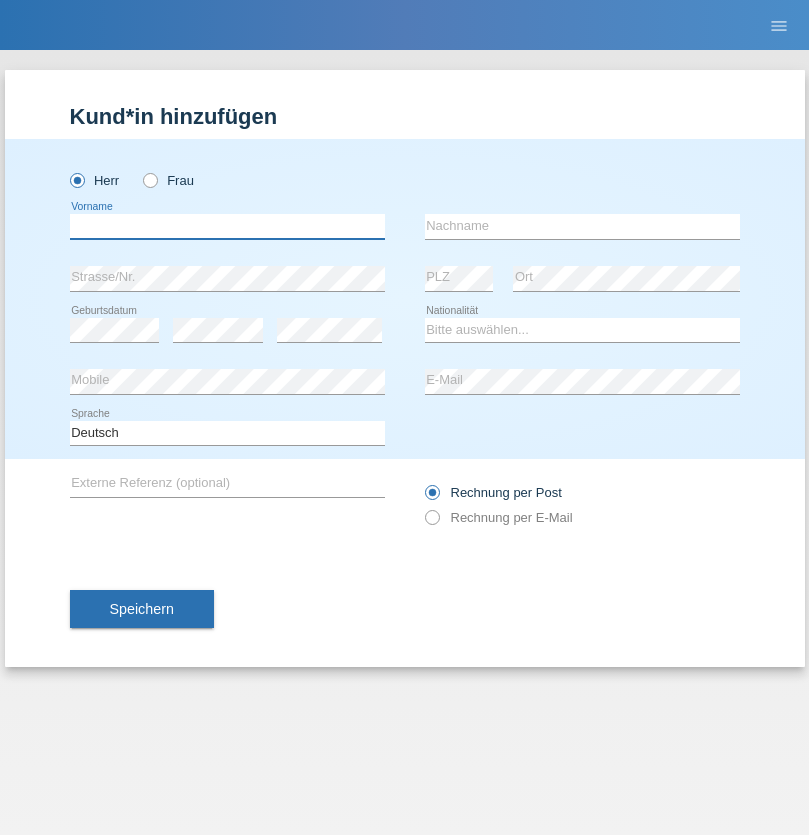 click at bounding box center [227, 226] 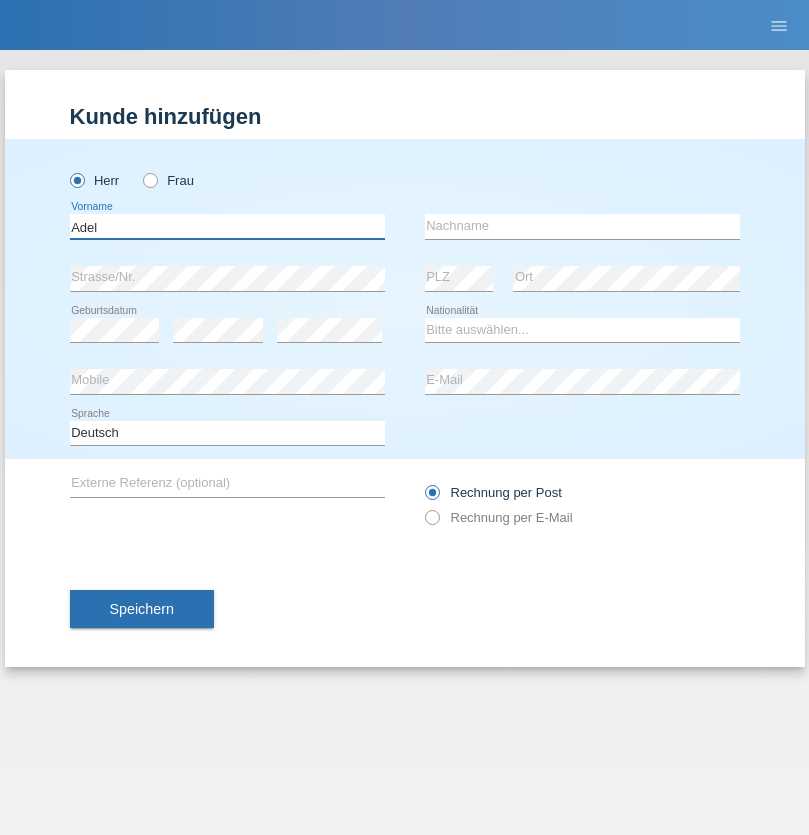 type on "Adel" 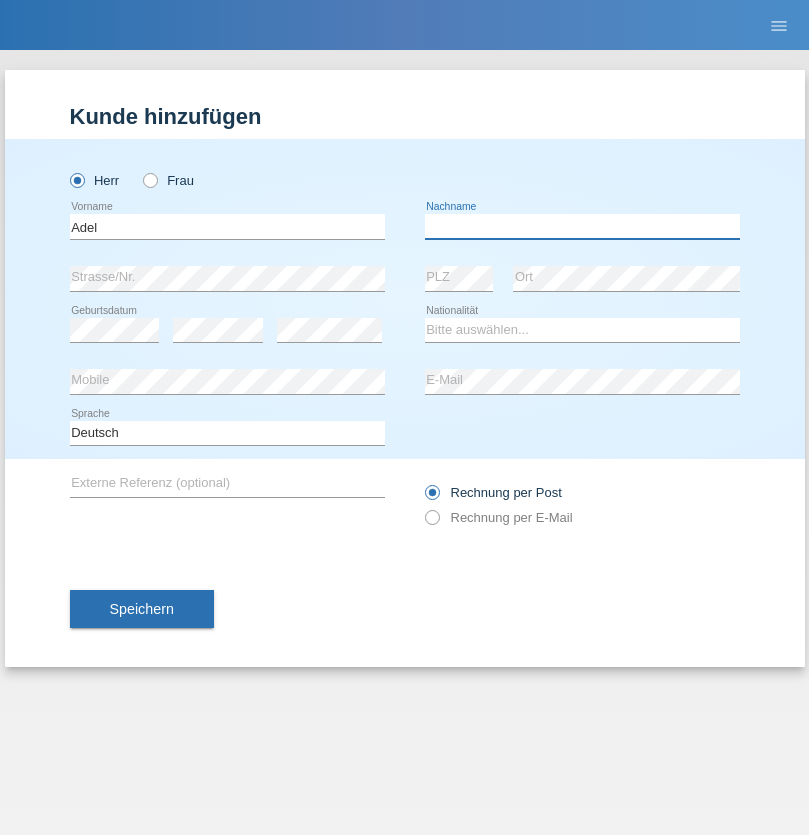 click at bounding box center (582, 226) 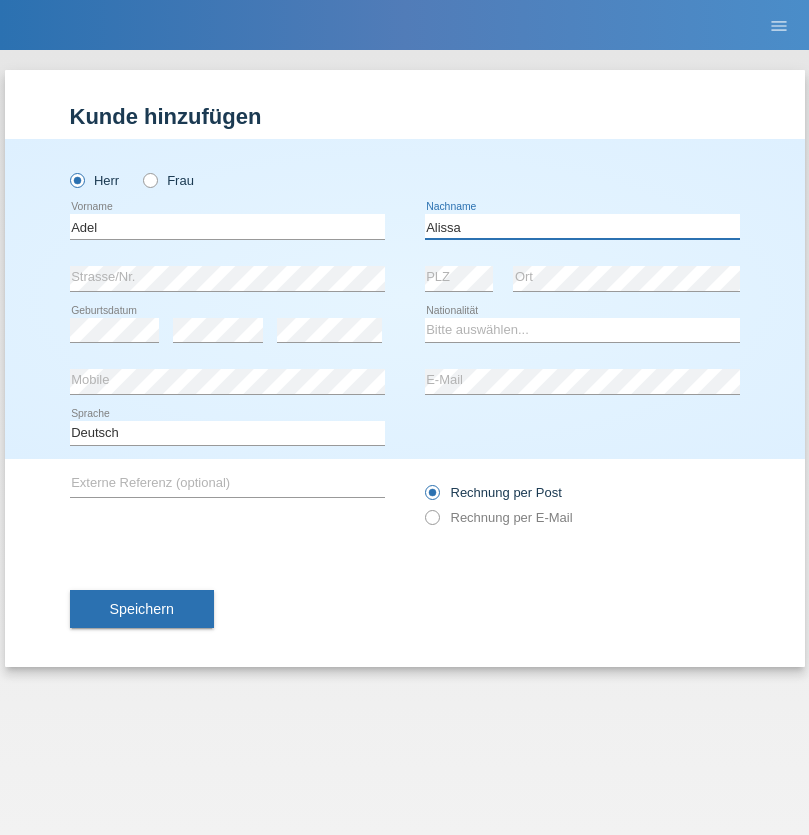 type on "Alissa" 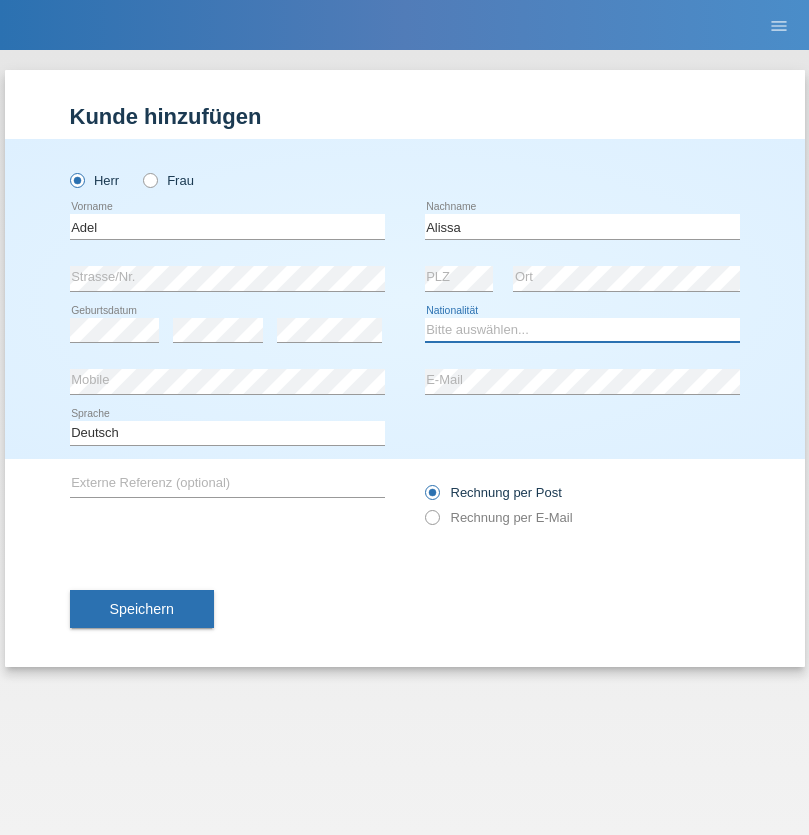 select on "SY" 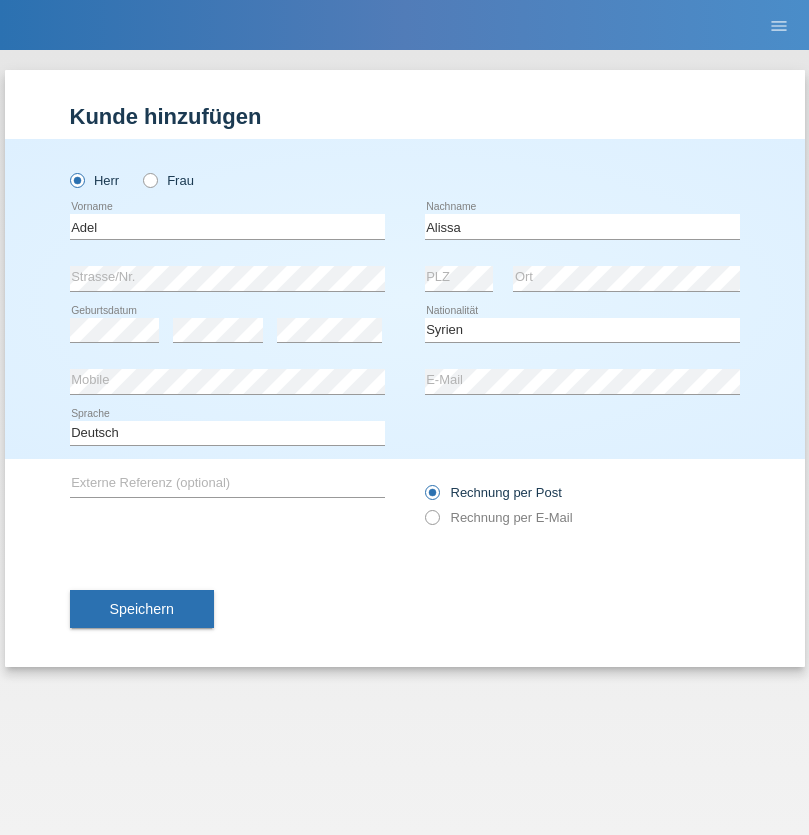 select on "C" 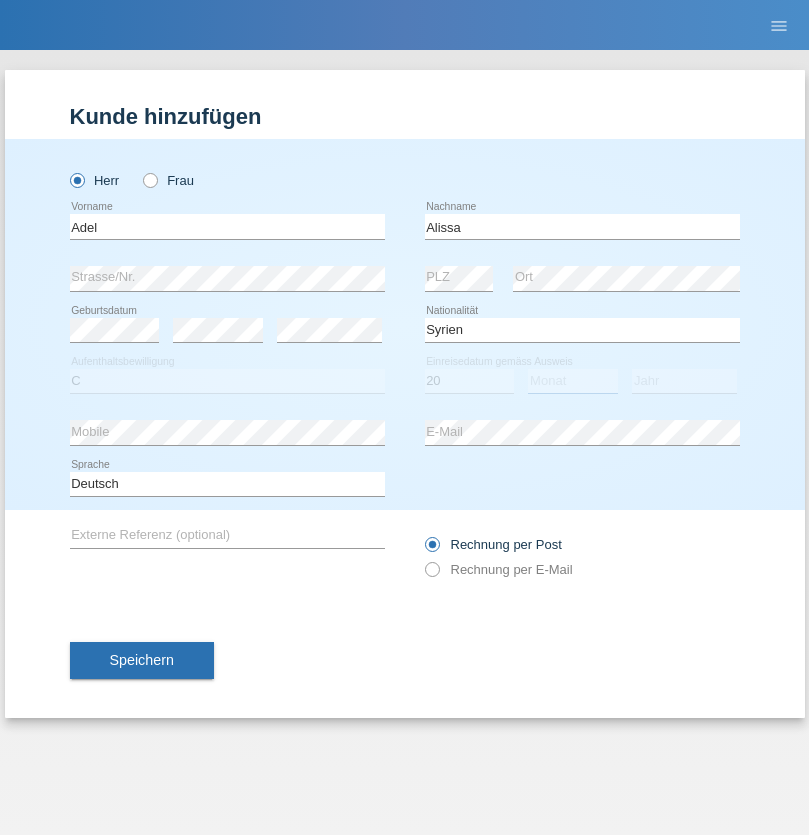 select on "09" 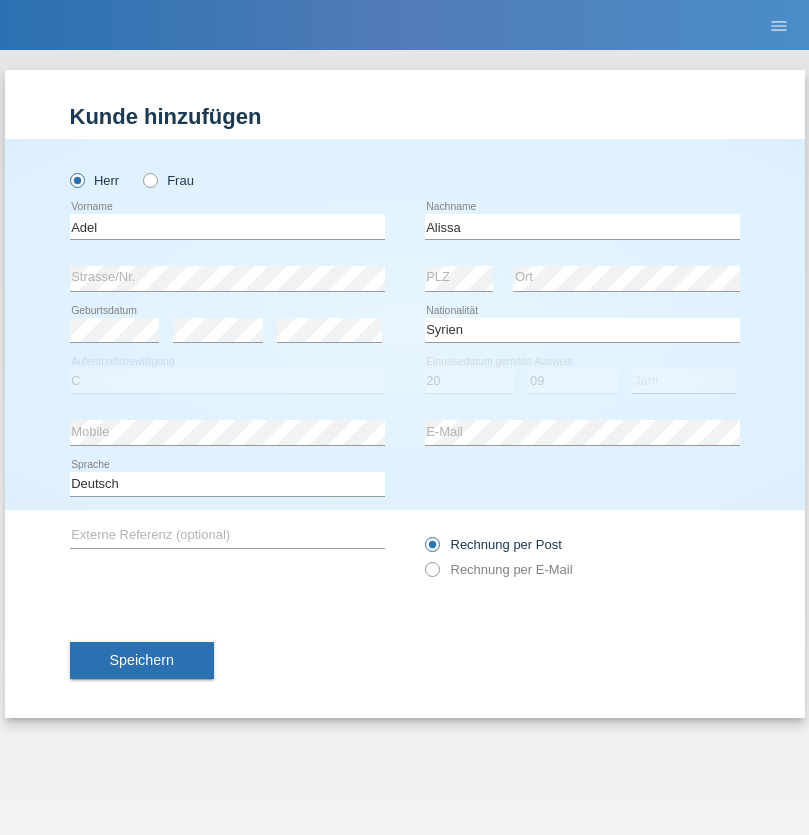 select on "2018" 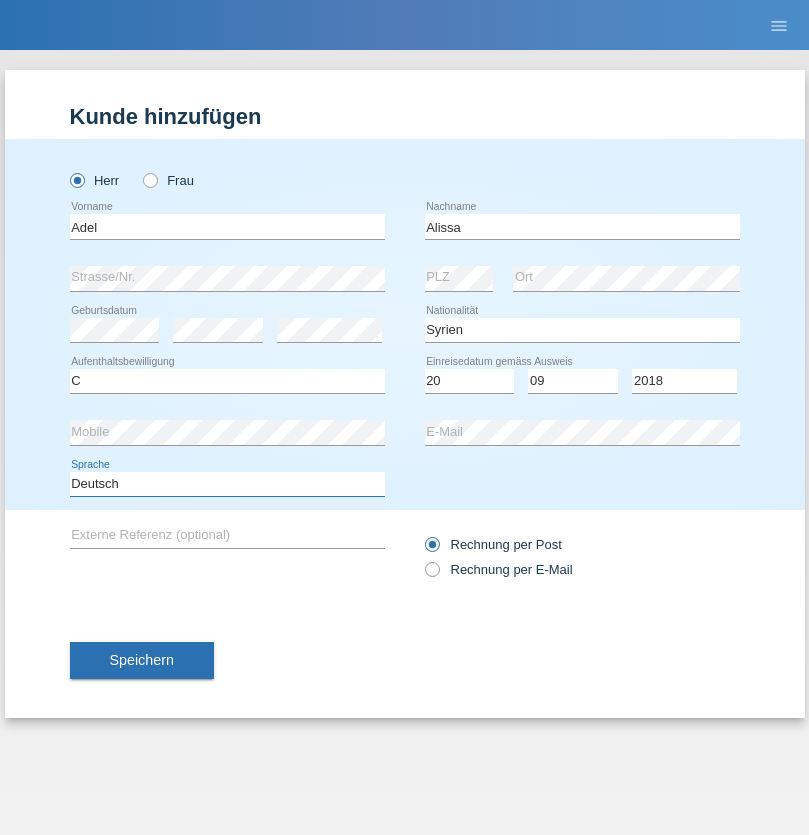 select on "en" 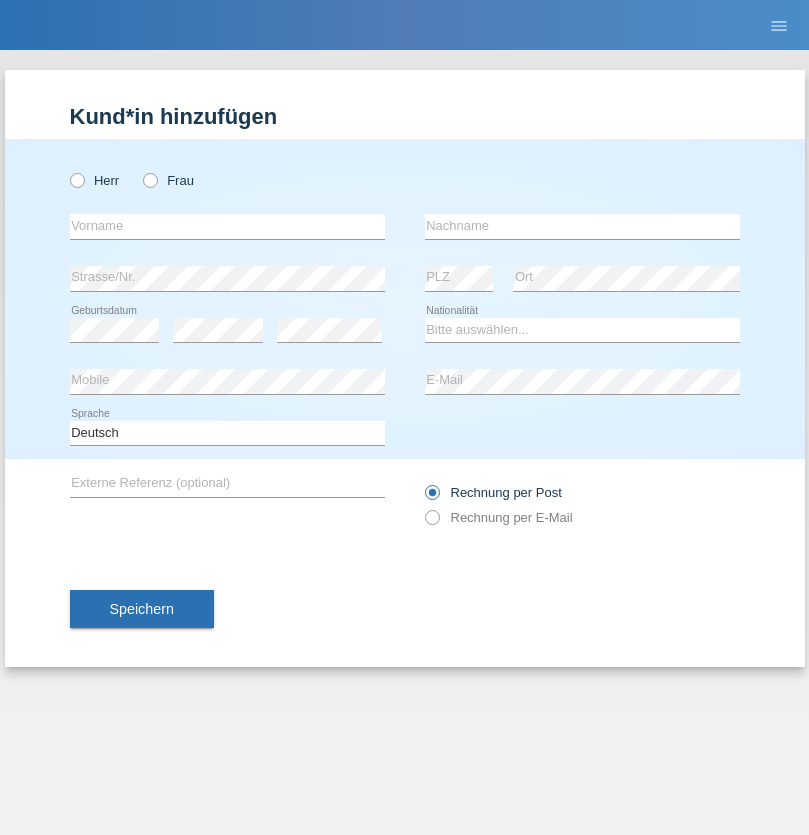 scroll, scrollTop: 0, scrollLeft: 0, axis: both 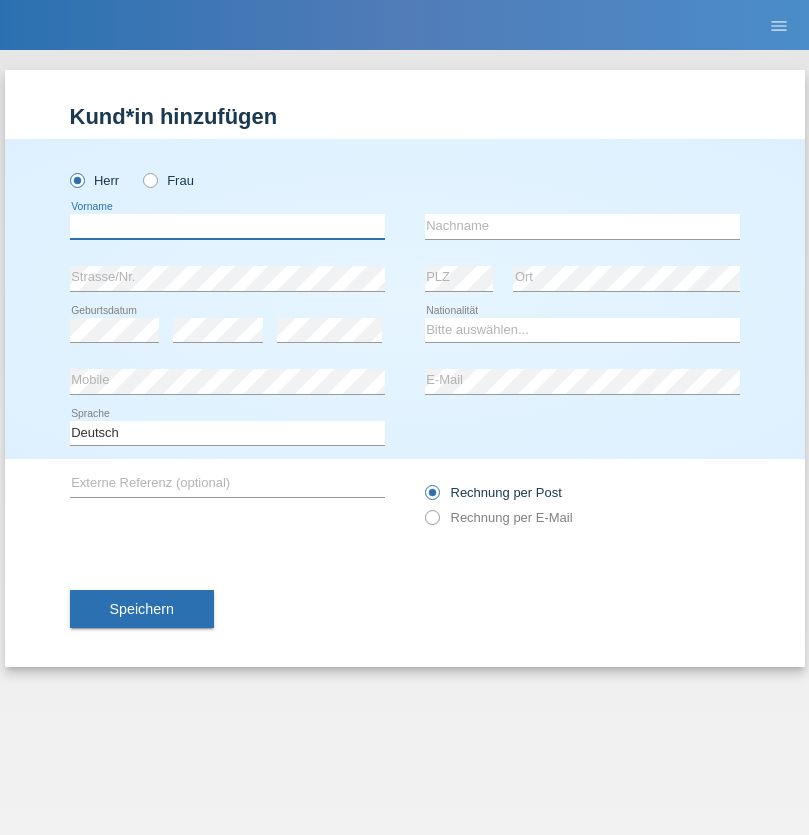 click at bounding box center (227, 226) 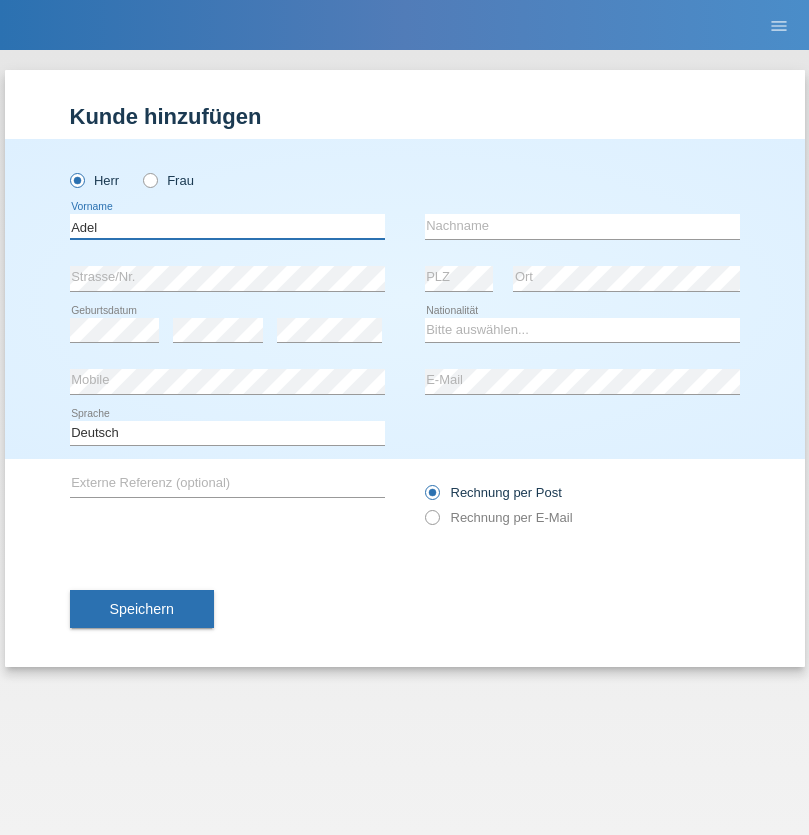 type on "Adel" 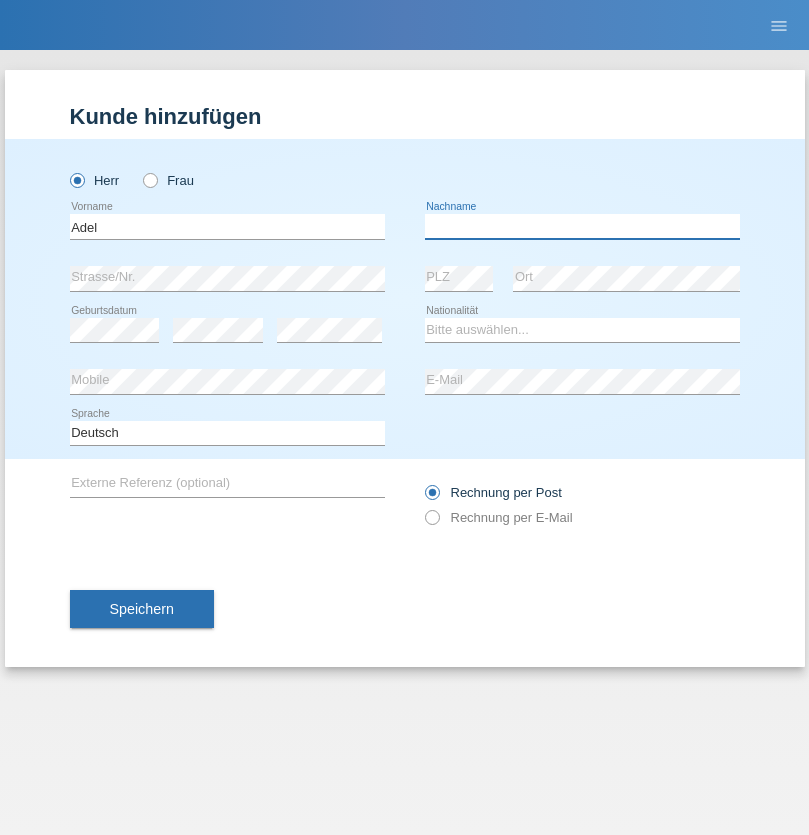 click at bounding box center [582, 226] 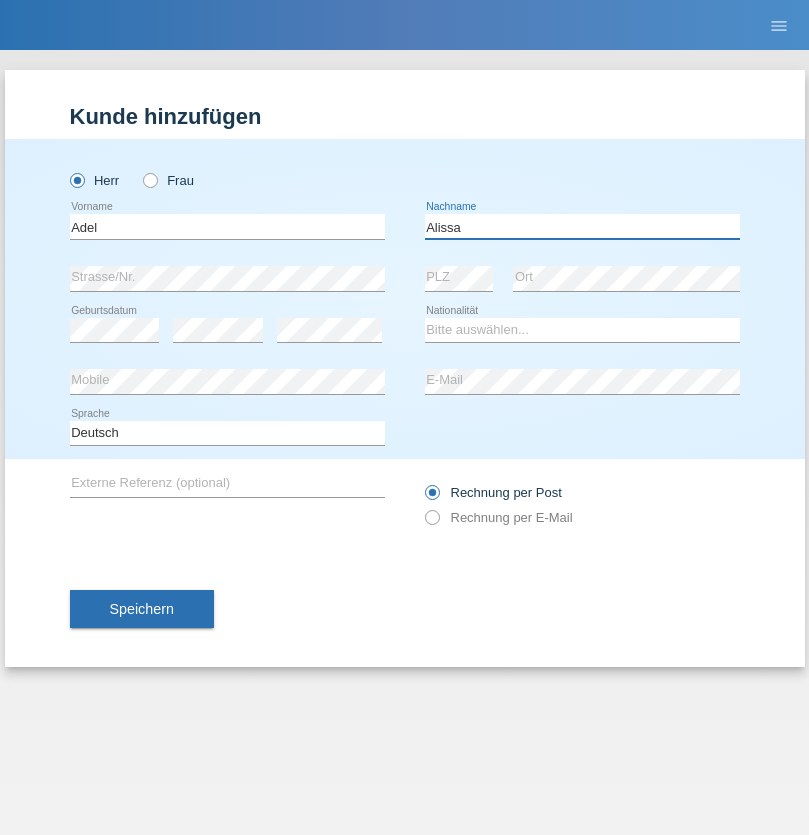 type on "Alissa" 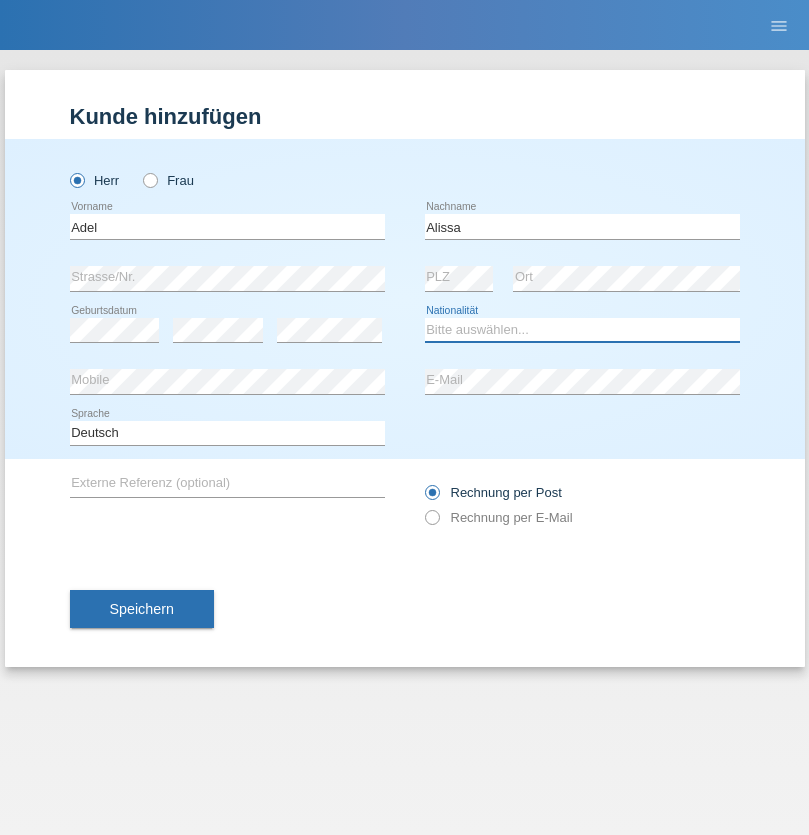 select on "SY" 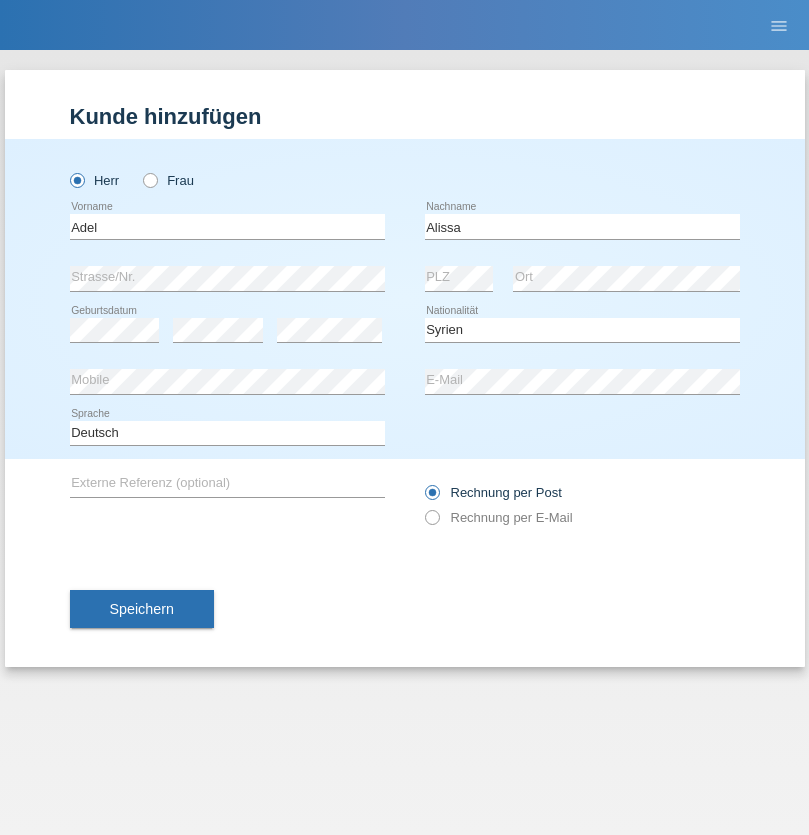 select on "C" 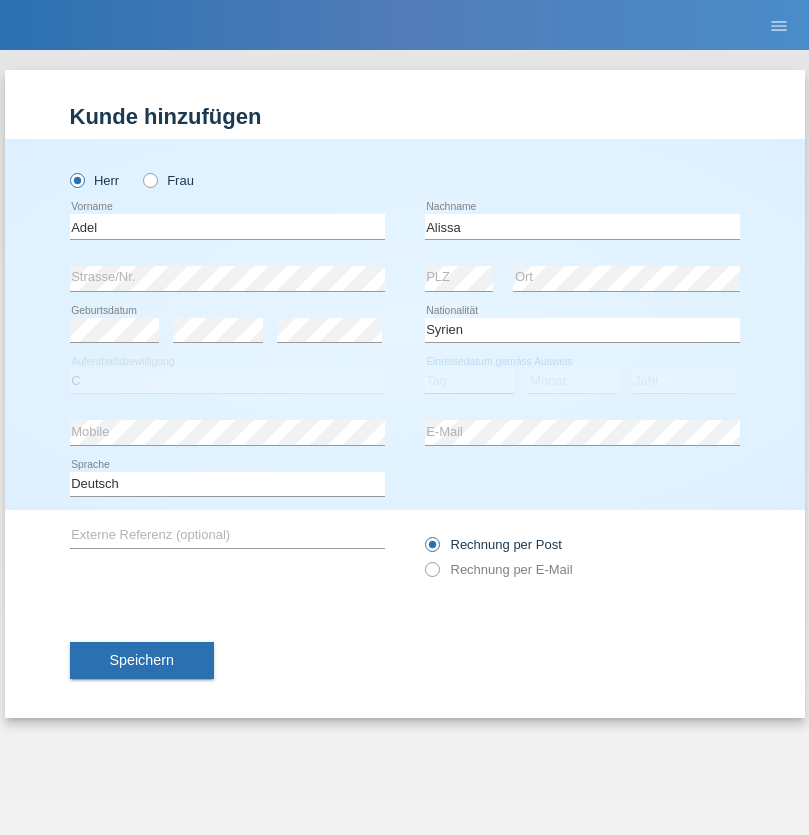 select on "20" 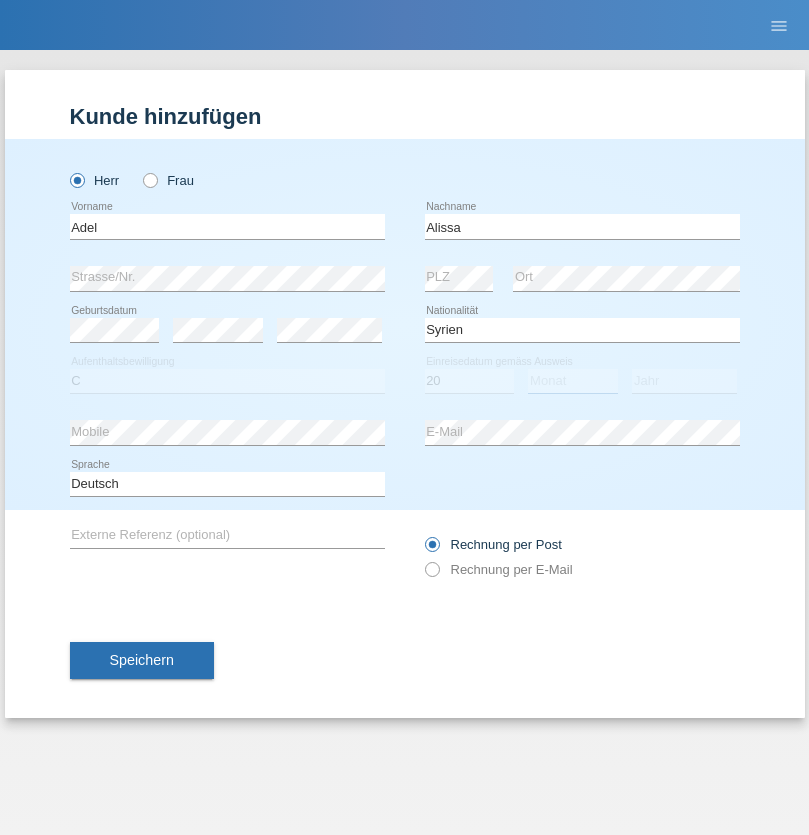 select on "09" 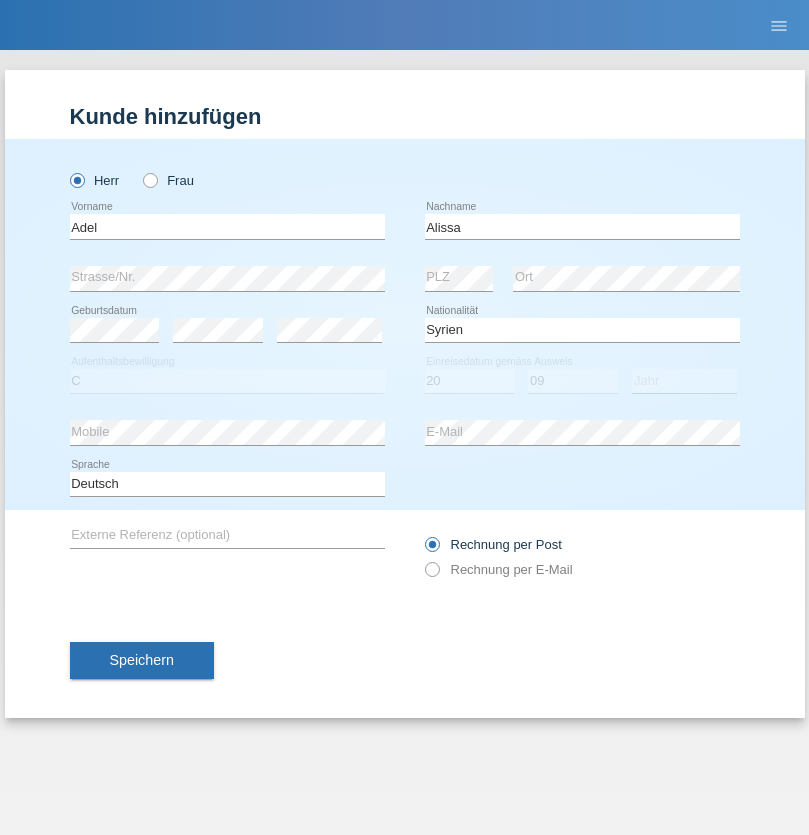 select on "2018" 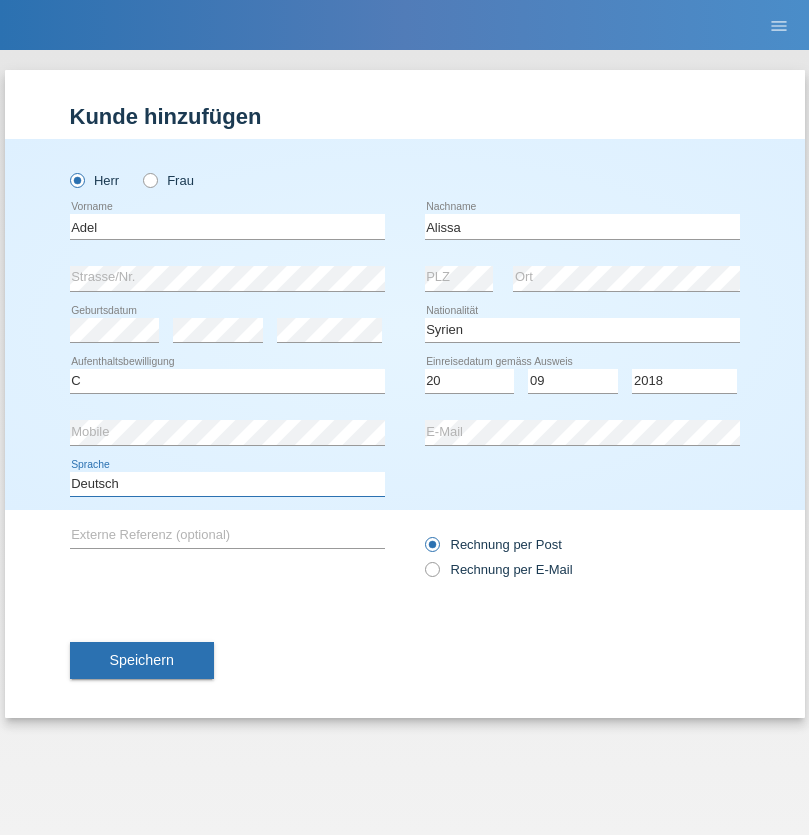 select on "en" 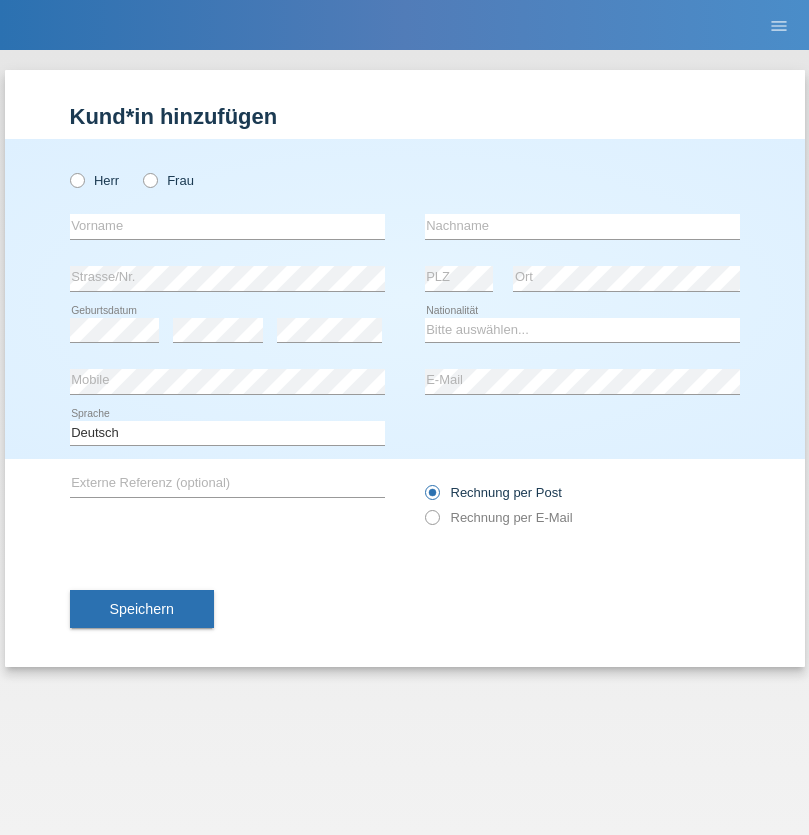 scroll, scrollTop: 0, scrollLeft: 0, axis: both 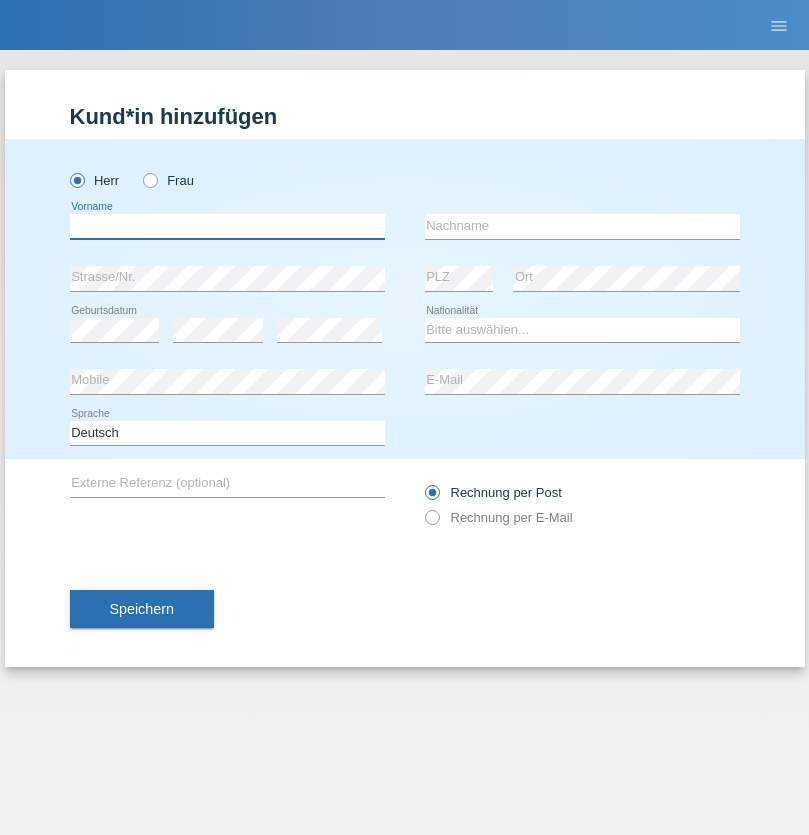 click at bounding box center (227, 226) 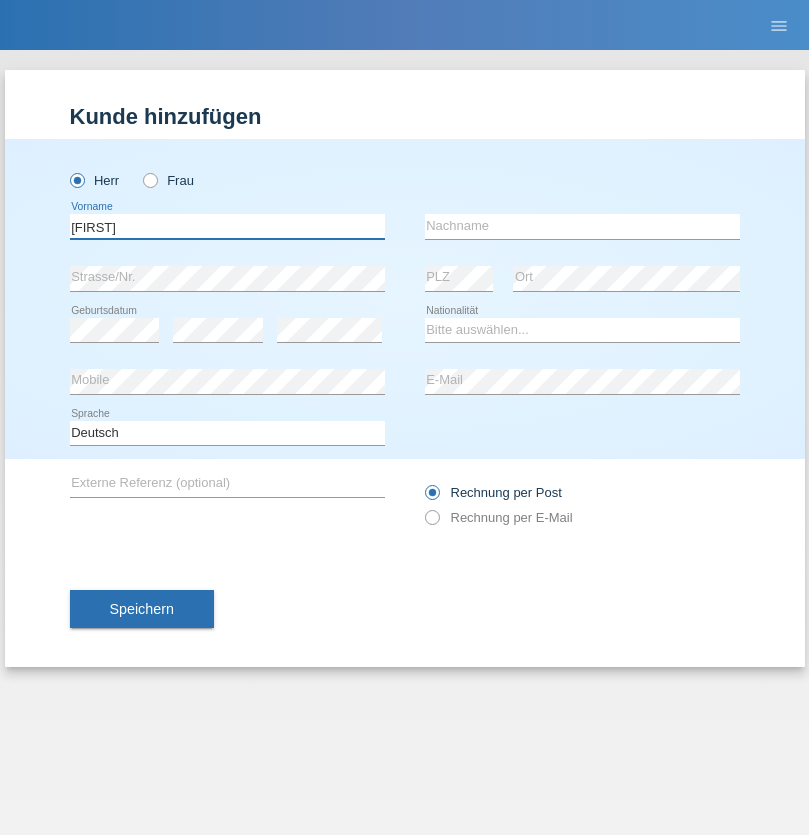 type on "[FIRST]" 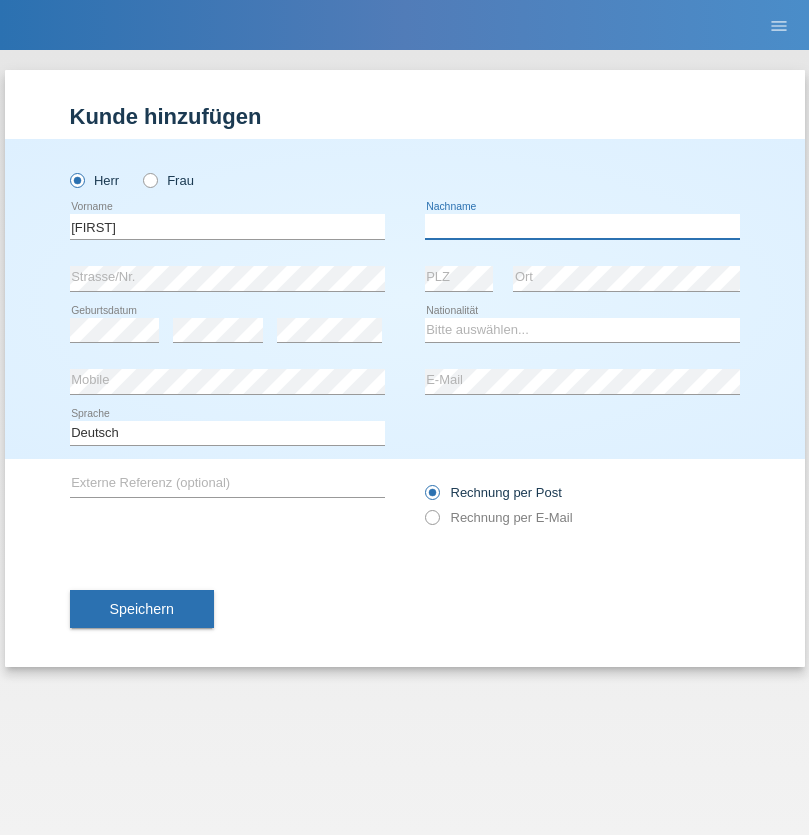click at bounding box center [582, 226] 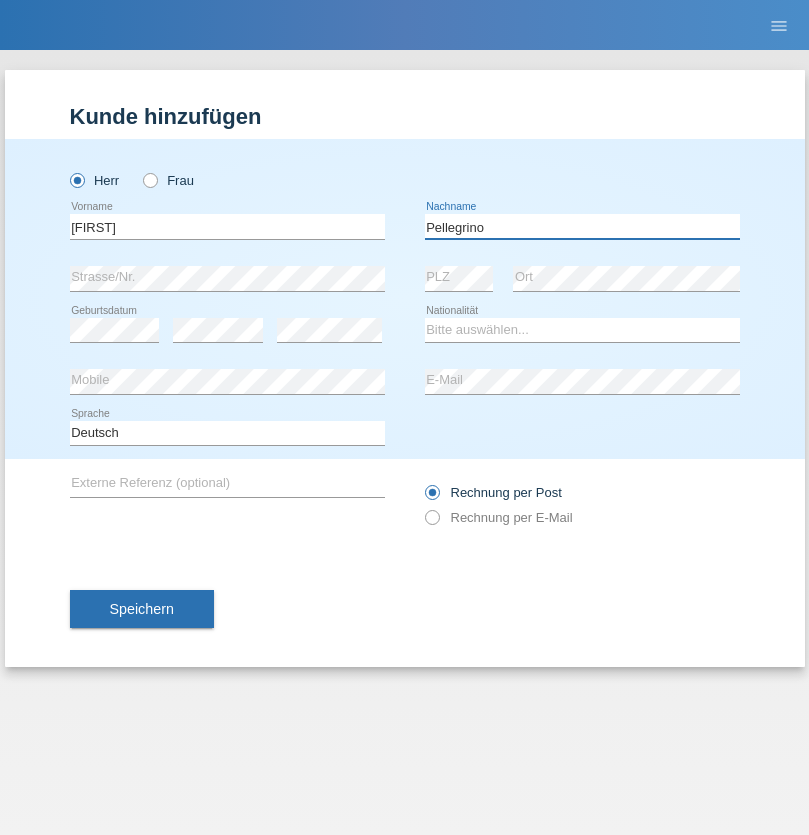 type on "Pellegrino" 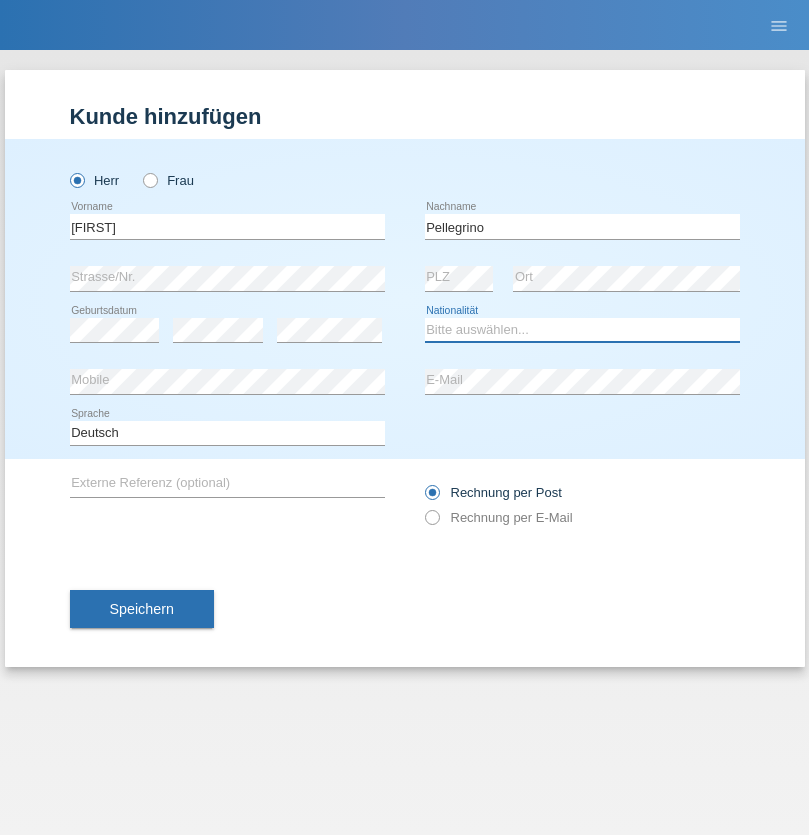 select on "IT" 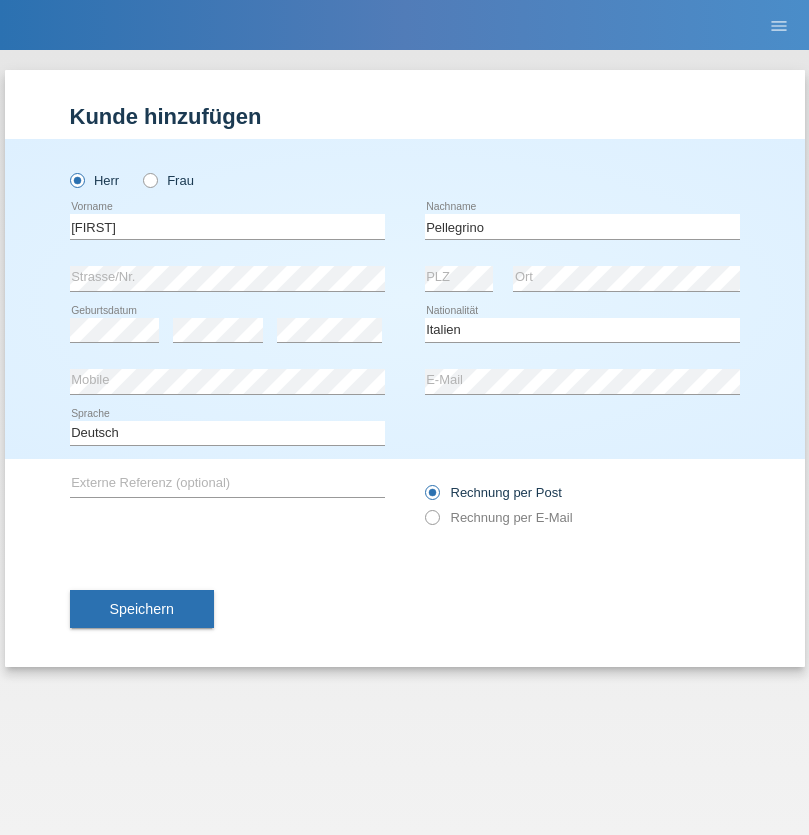 select on "C" 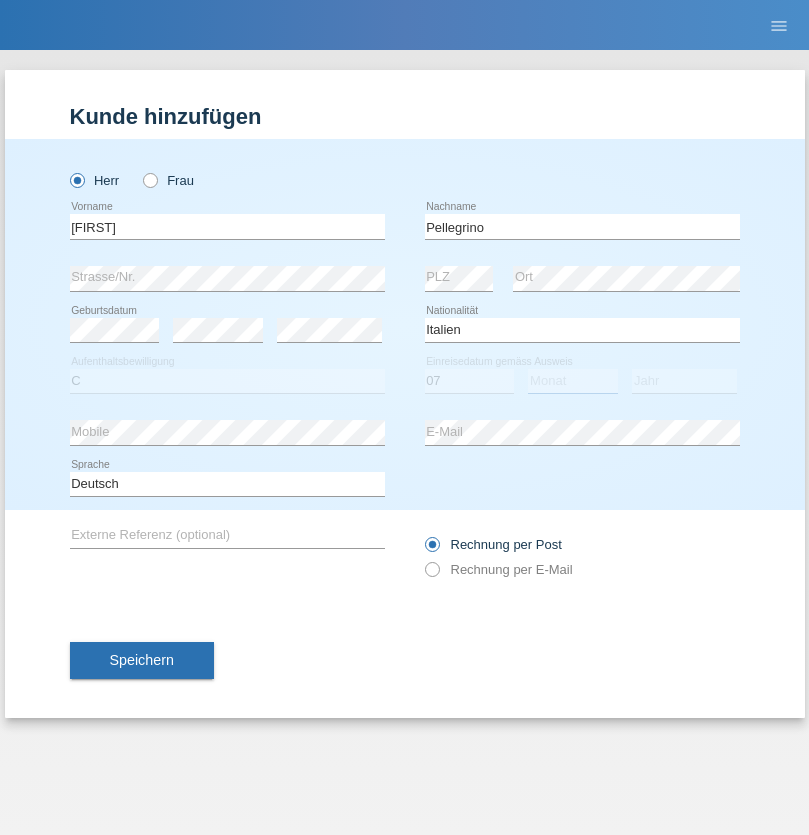 select on "07" 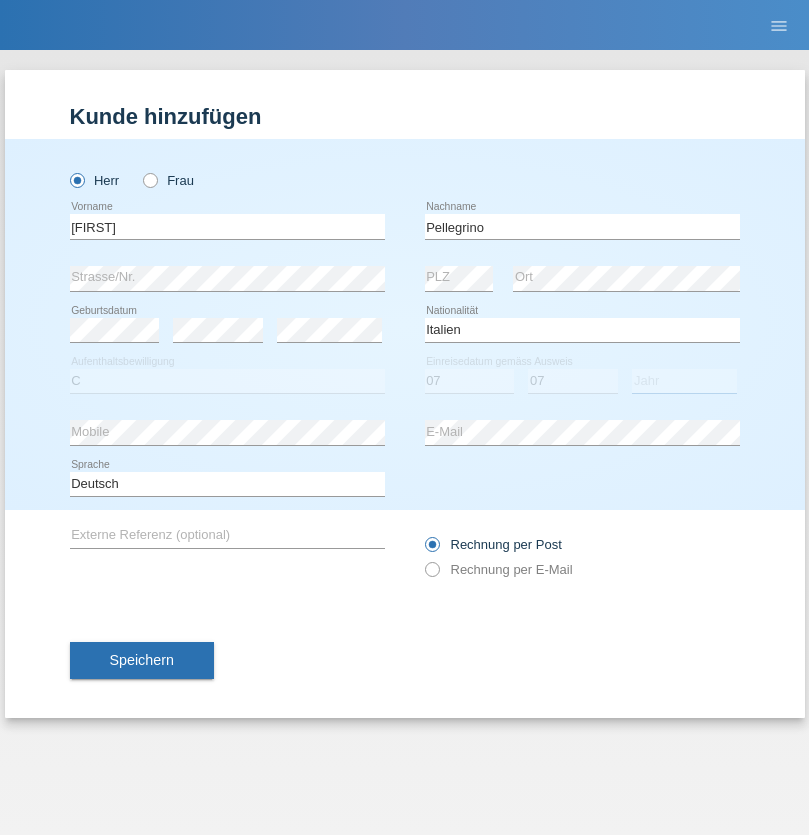 select on "2021" 